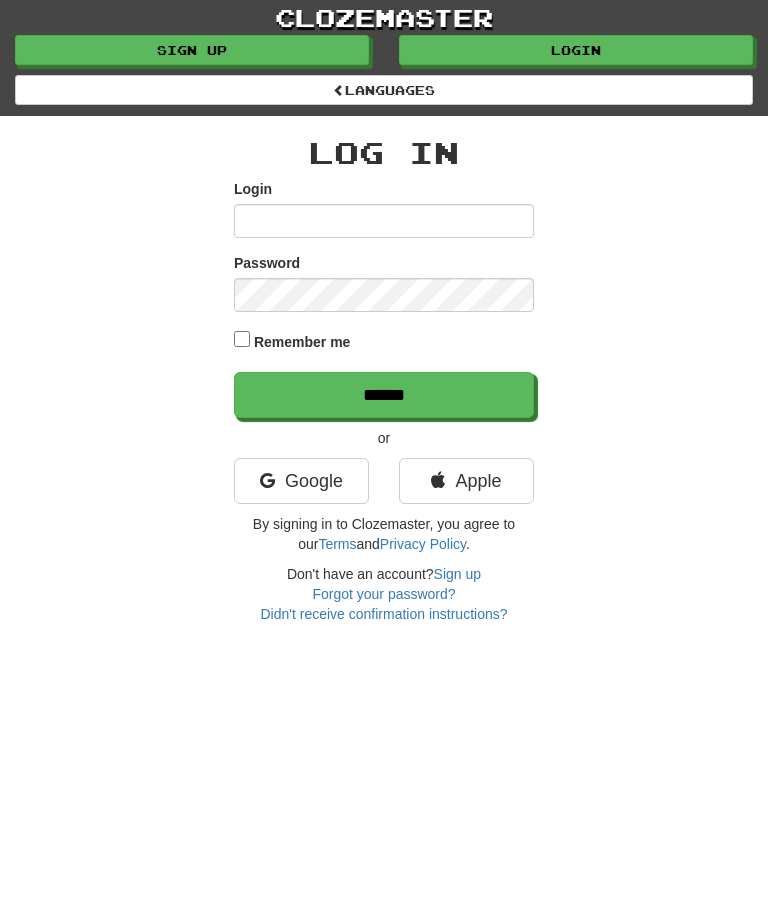 scroll, scrollTop: 0, scrollLeft: 0, axis: both 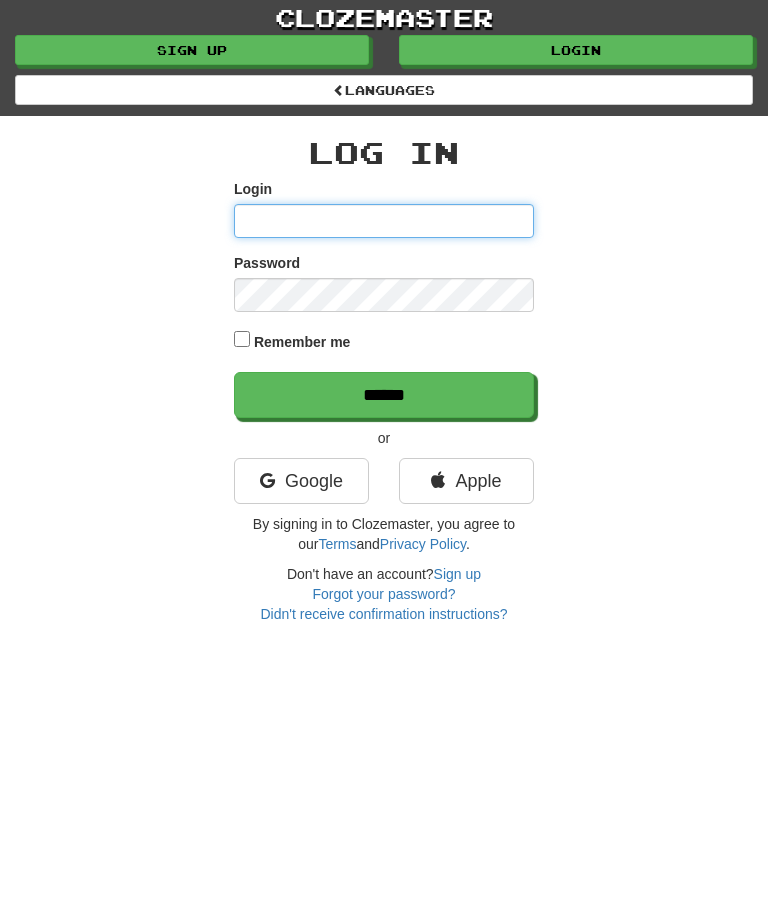 type on "********" 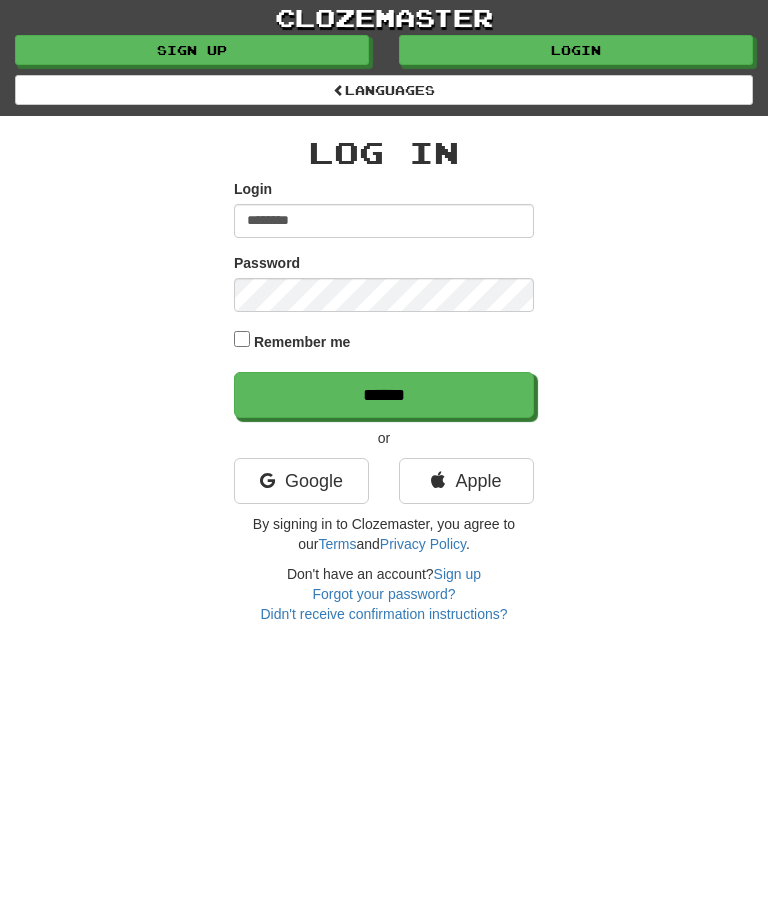click on "******" at bounding box center (384, 395) 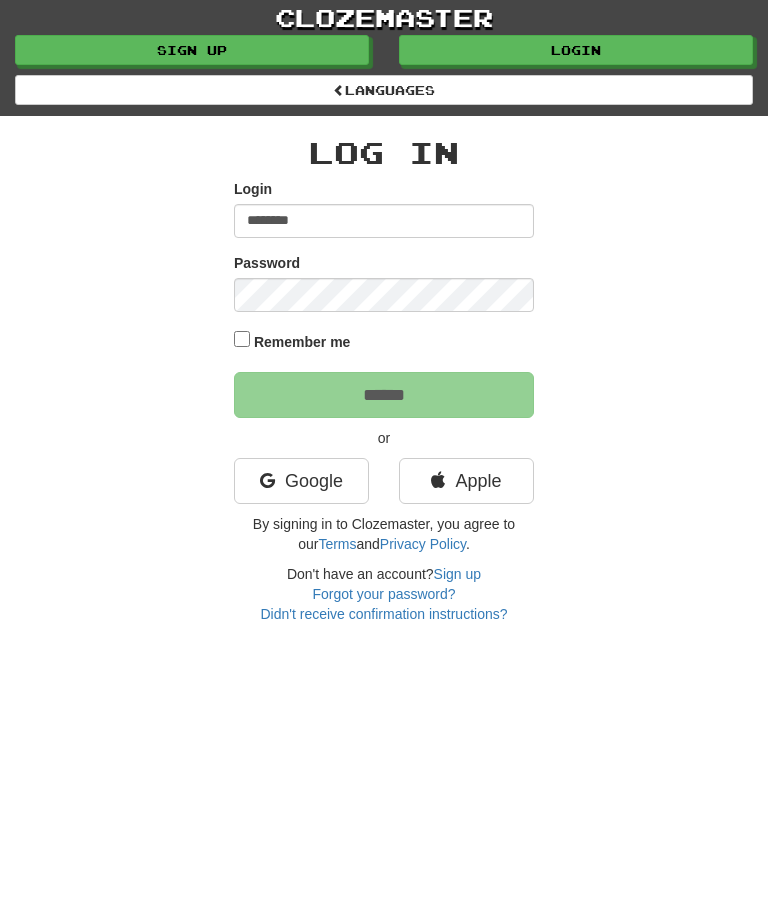 click on "clozemaster
Languages
Sign up
Login
Languages
Log In
Login
********
Password
Remember me
******
or
Google
Apple
By signing in to Clozemaster, you agree to our  Terms  and  Privacy Policy .
Don't have an account?  Sign up
Forgot your password?
Didn't receive confirmation instructions?" at bounding box center [384, 312] 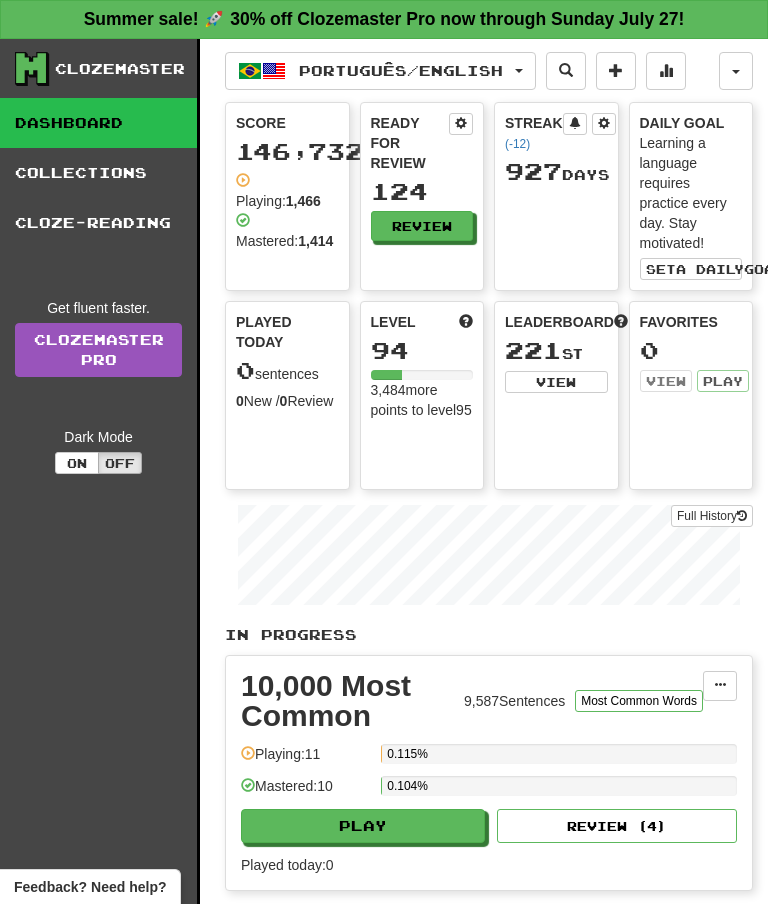 scroll, scrollTop: 0, scrollLeft: 0, axis: both 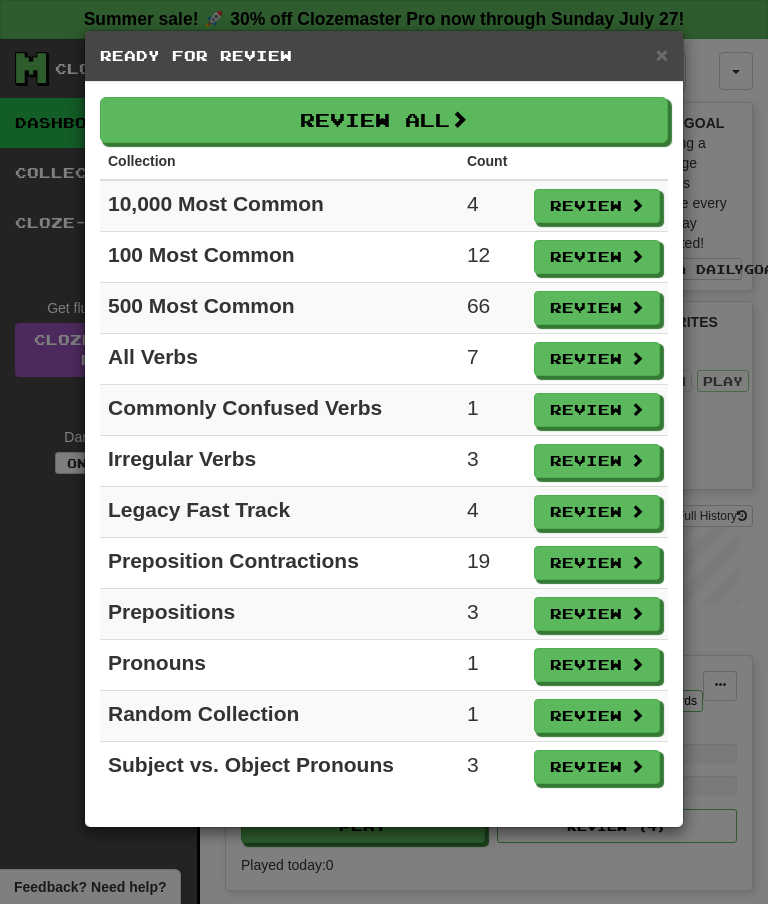 click on "Review All" at bounding box center [384, 120] 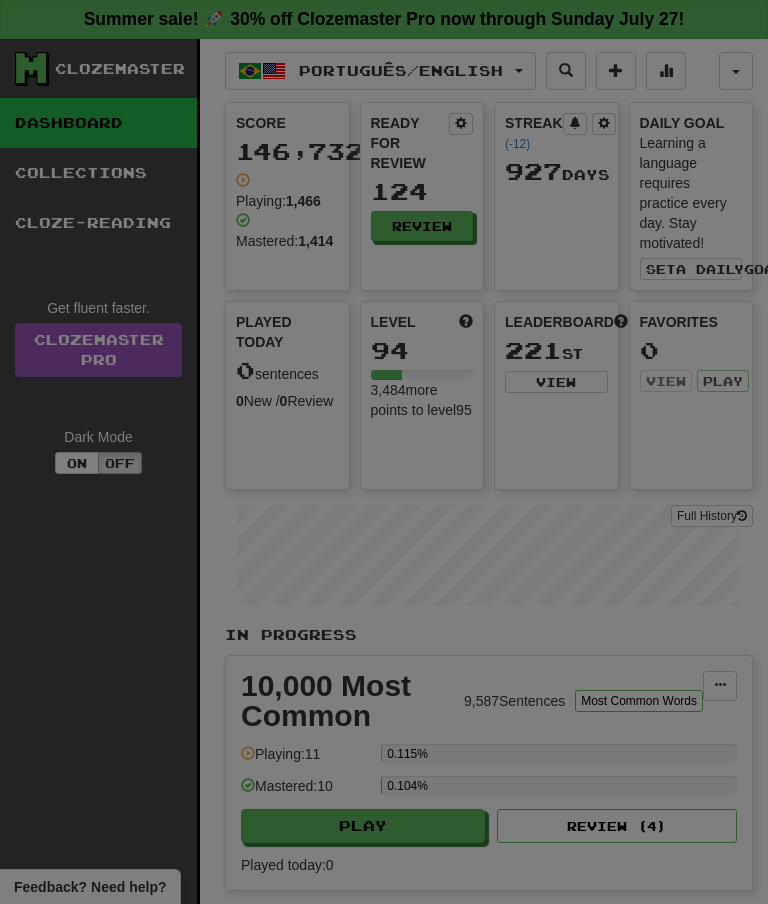 select on "**" 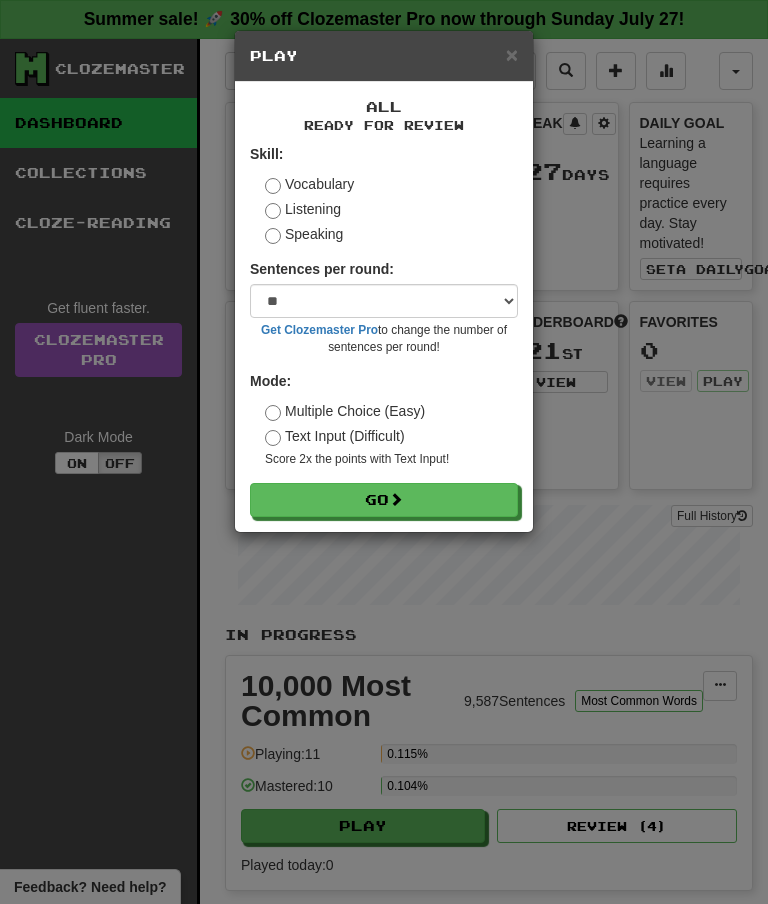 click on "Go" at bounding box center [384, 500] 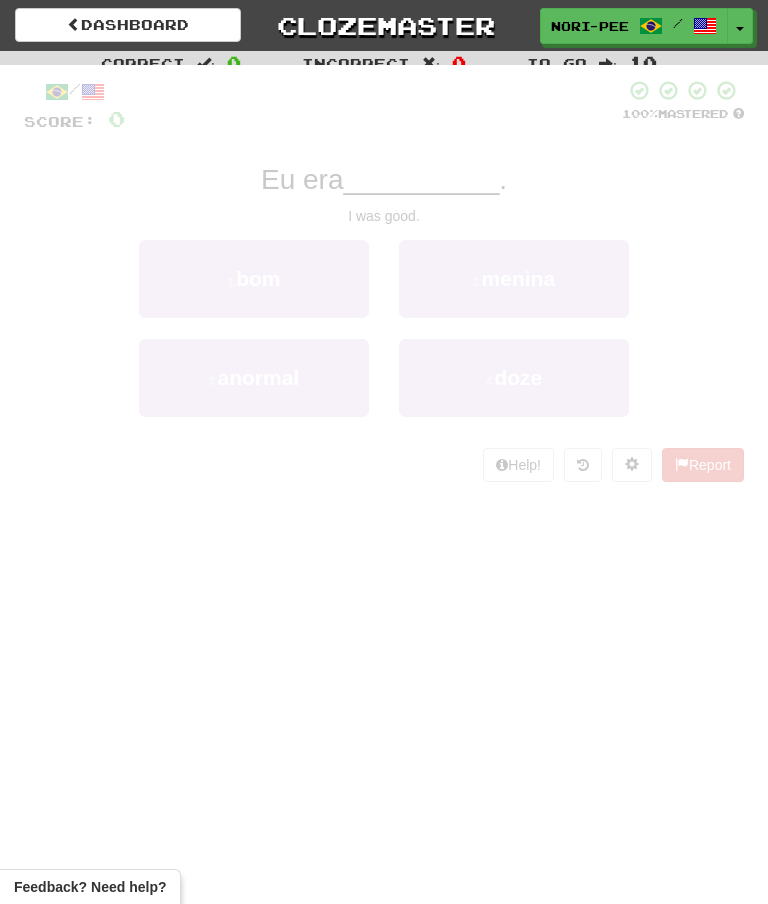 scroll, scrollTop: 0, scrollLeft: 0, axis: both 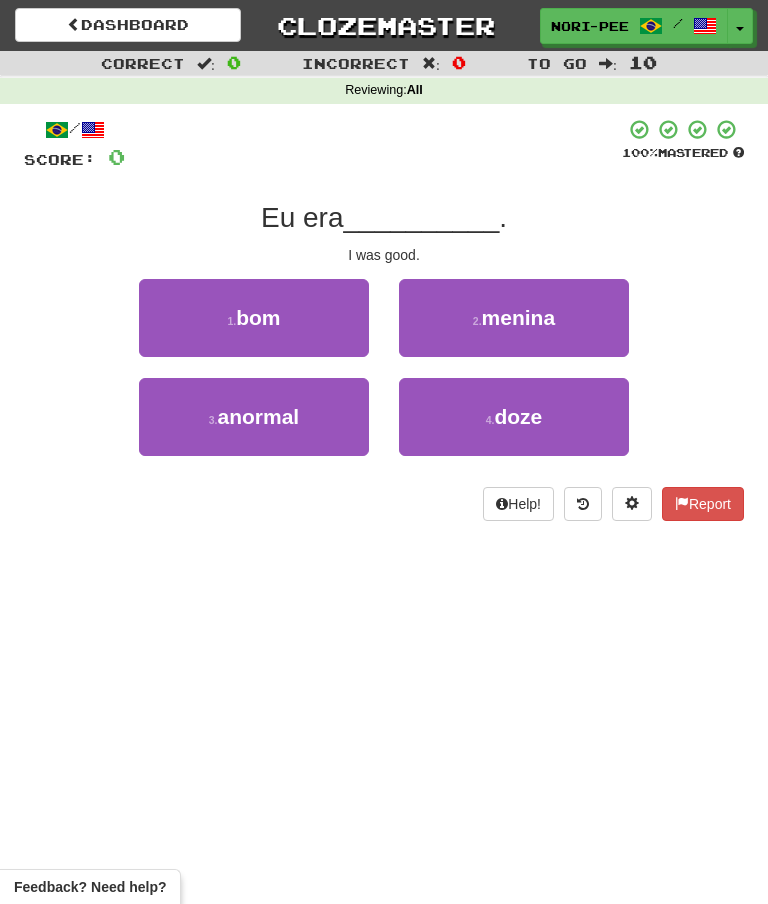 click on "1 .  bom" at bounding box center (254, 318) 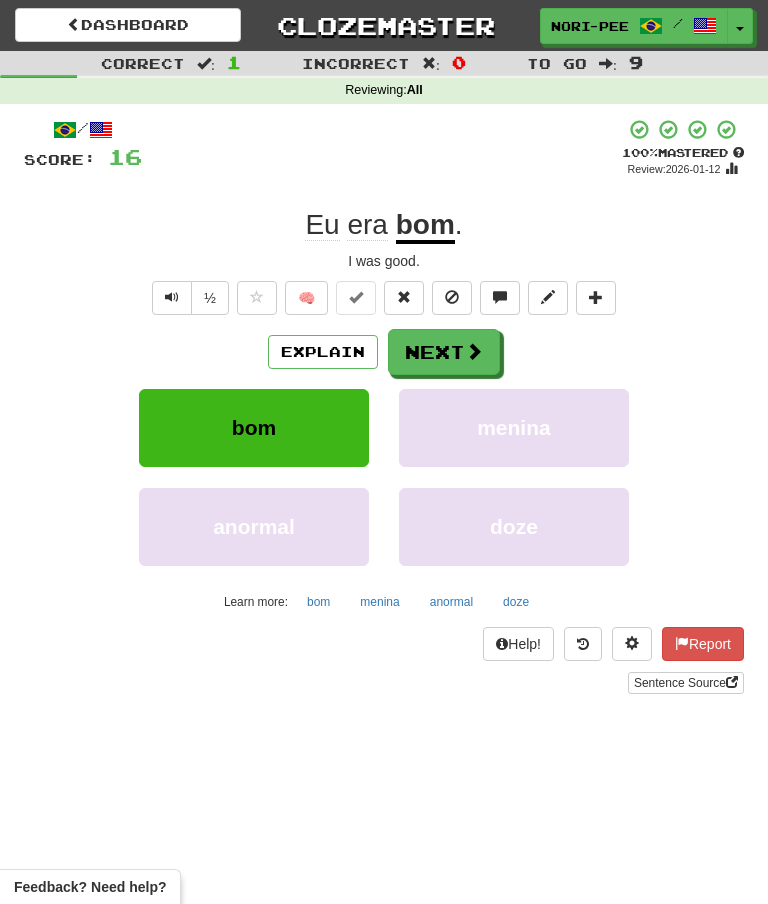 click on "Next" at bounding box center [444, 352] 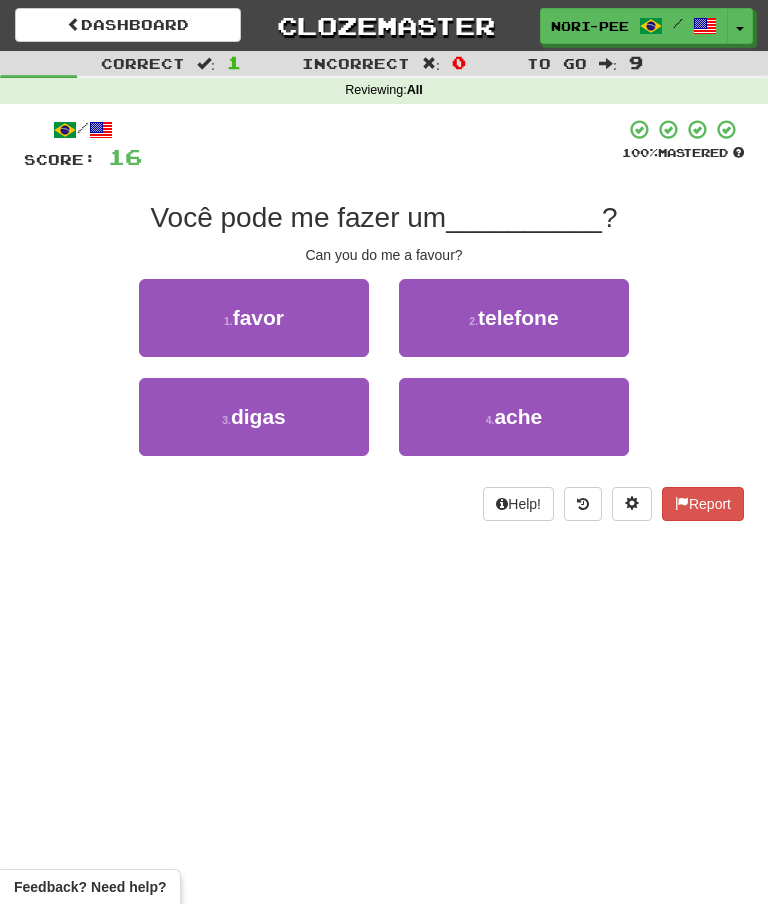 click on "favor" at bounding box center (258, 317) 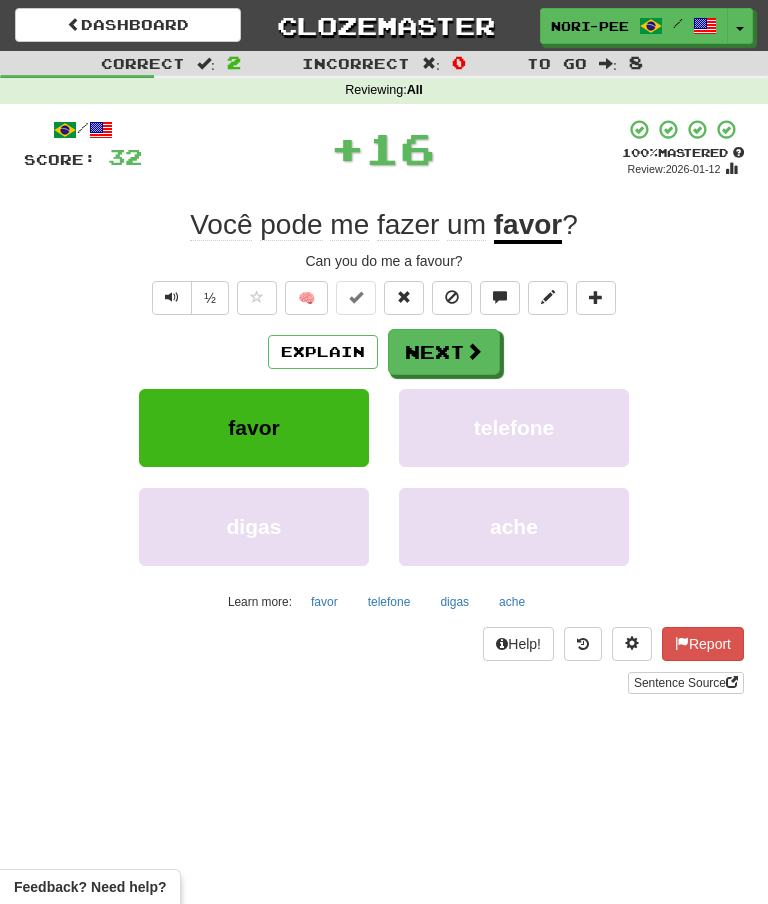 click at bounding box center (474, 351) 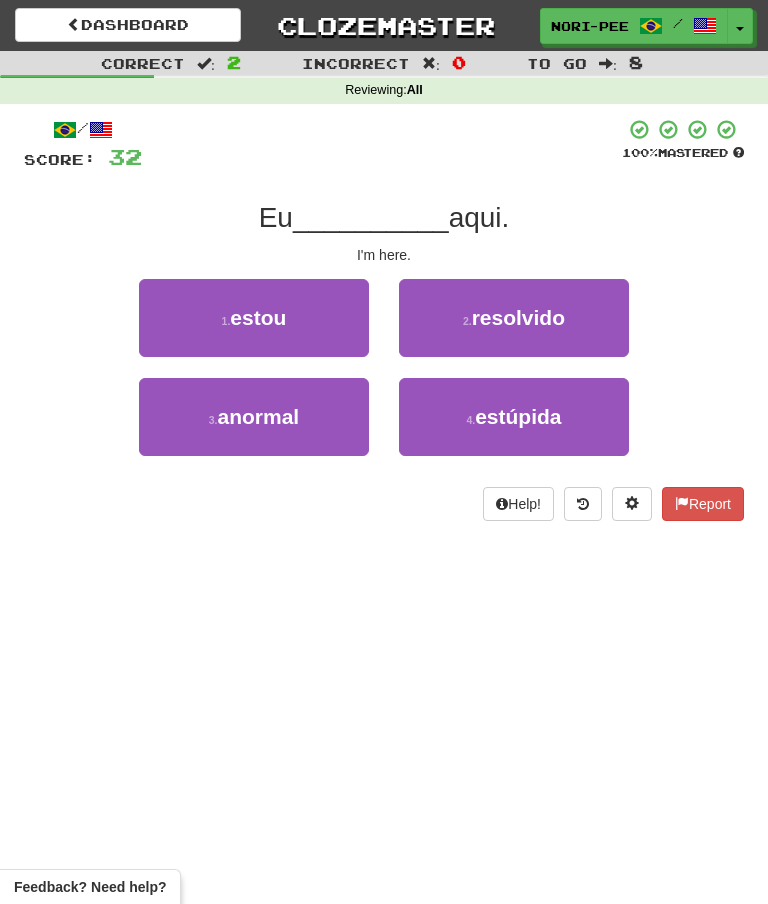 click on "1 .  estou" at bounding box center [254, 318] 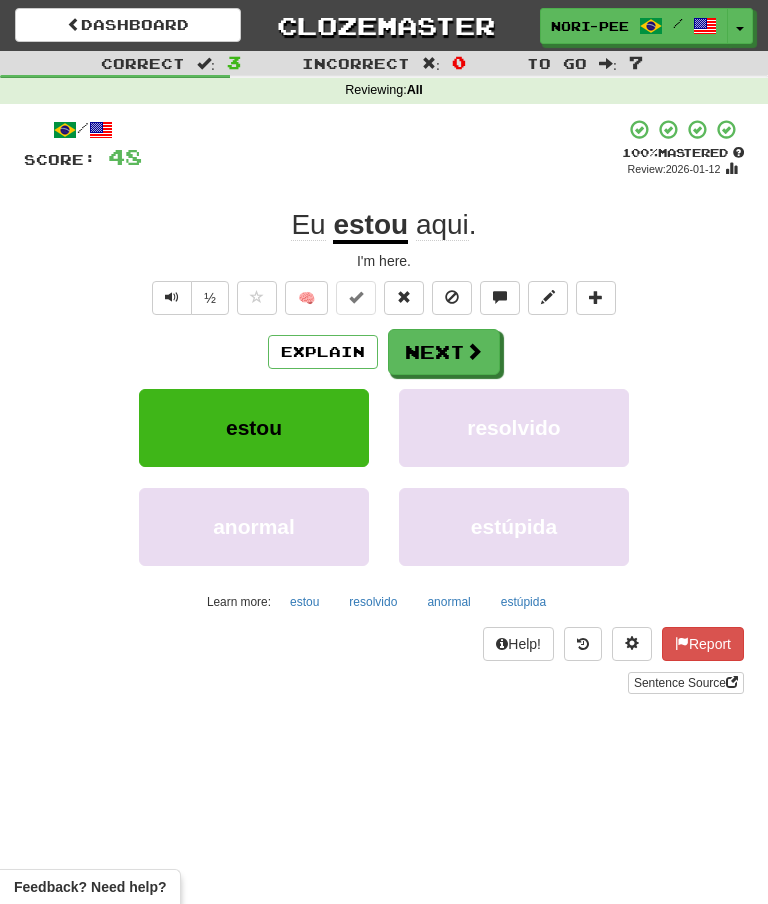 click on "Next" at bounding box center [444, 352] 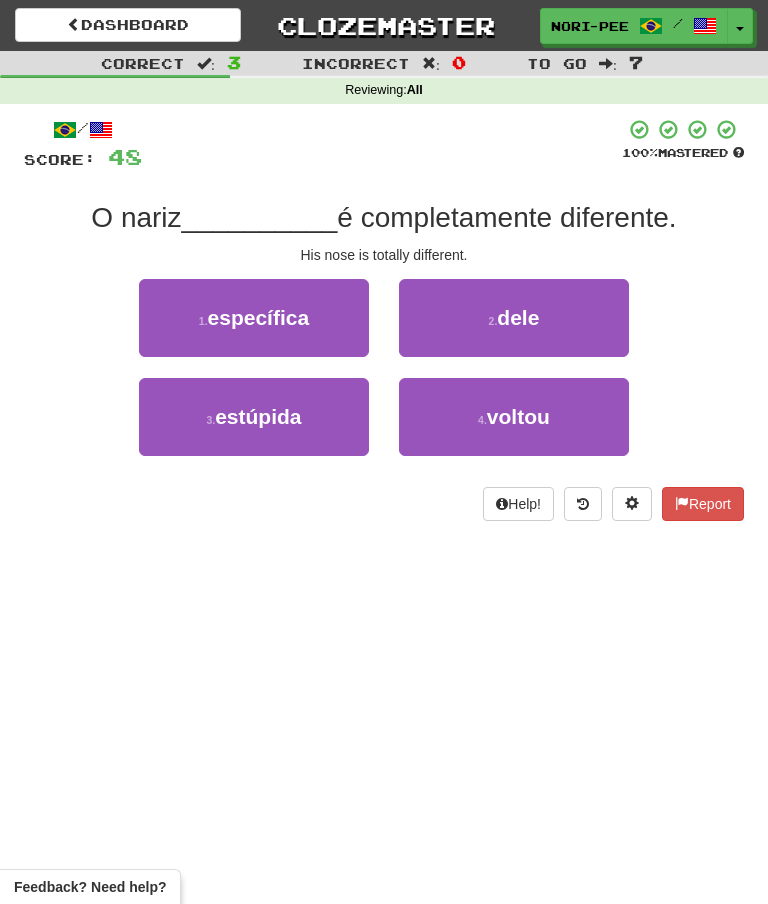 click on "dele" at bounding box center (518, 317) 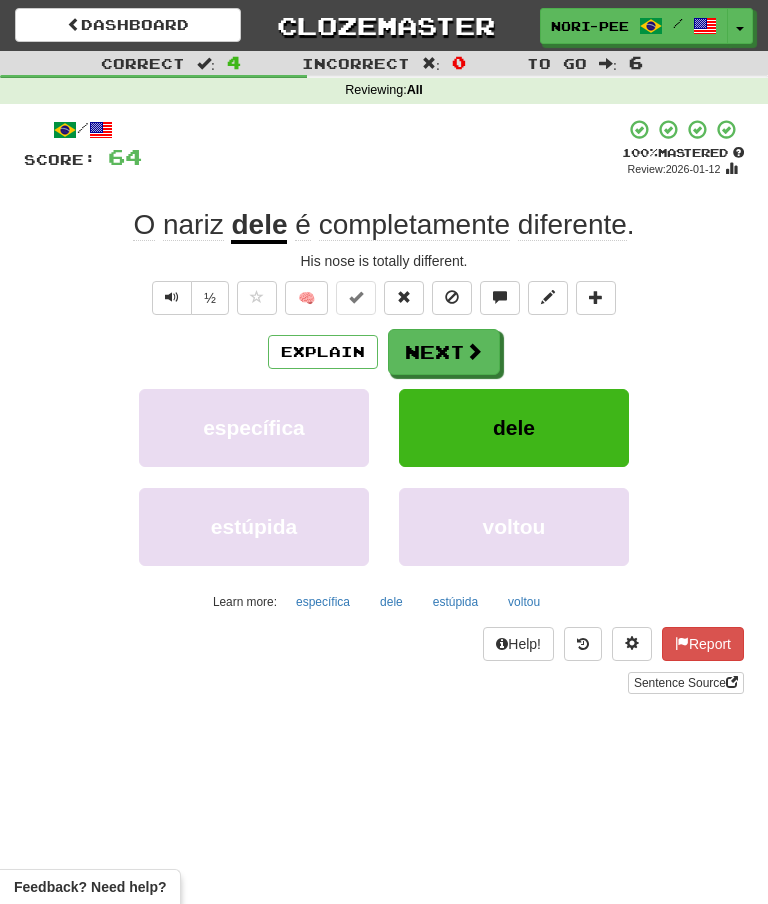 click on "Next" at bounding box center [444, 352] 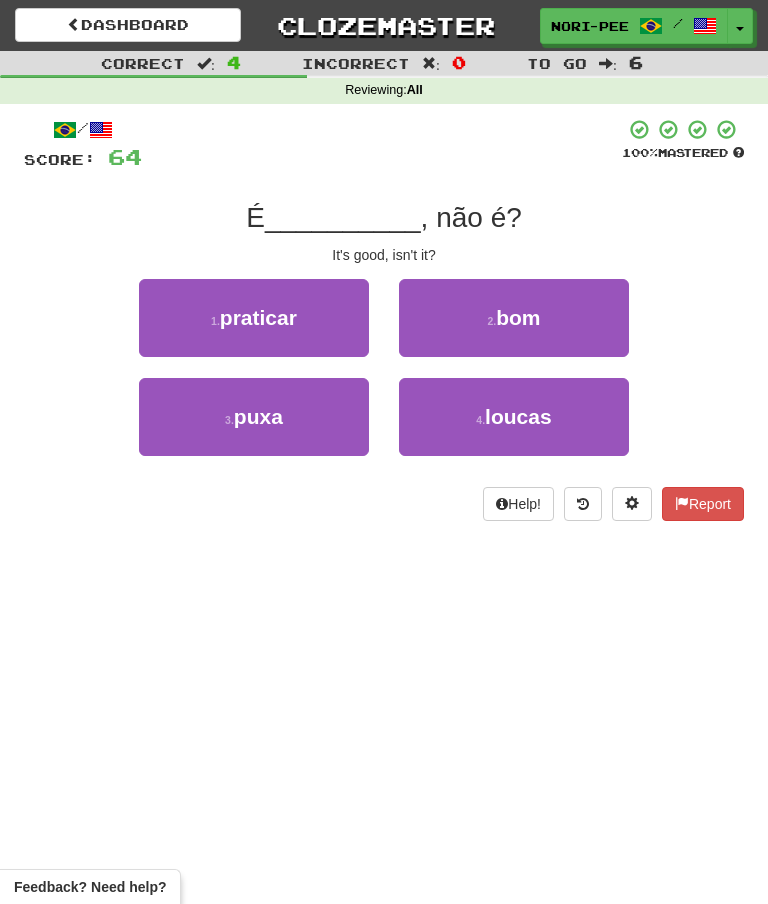 click on "2 .  bom" at bounding box center [514, 318] 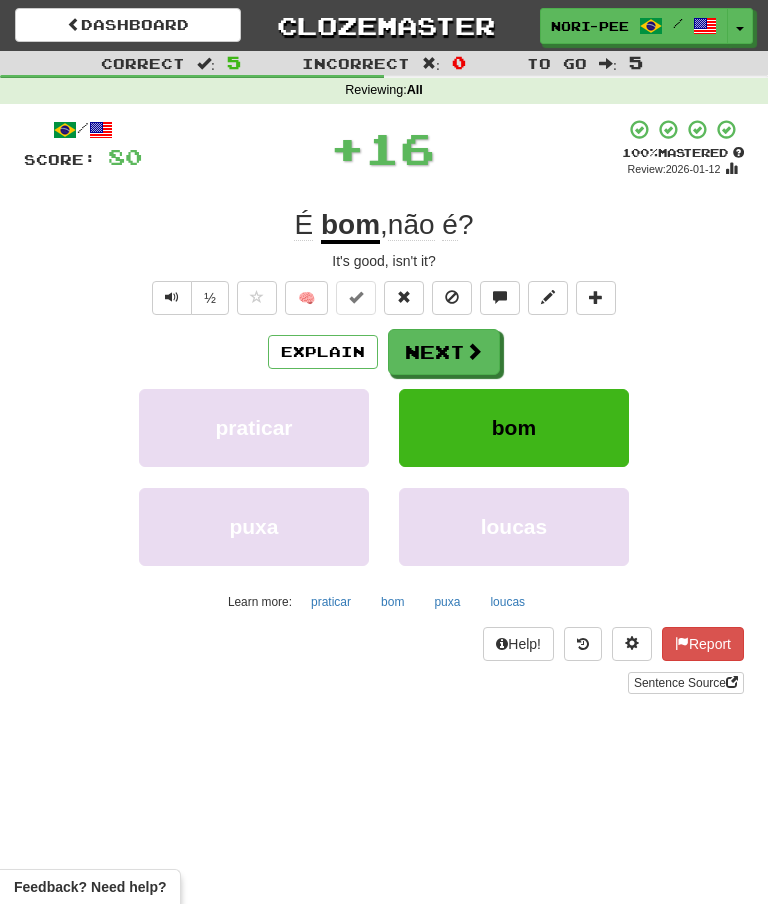 click on "Next" at bounding box center [444, 352] 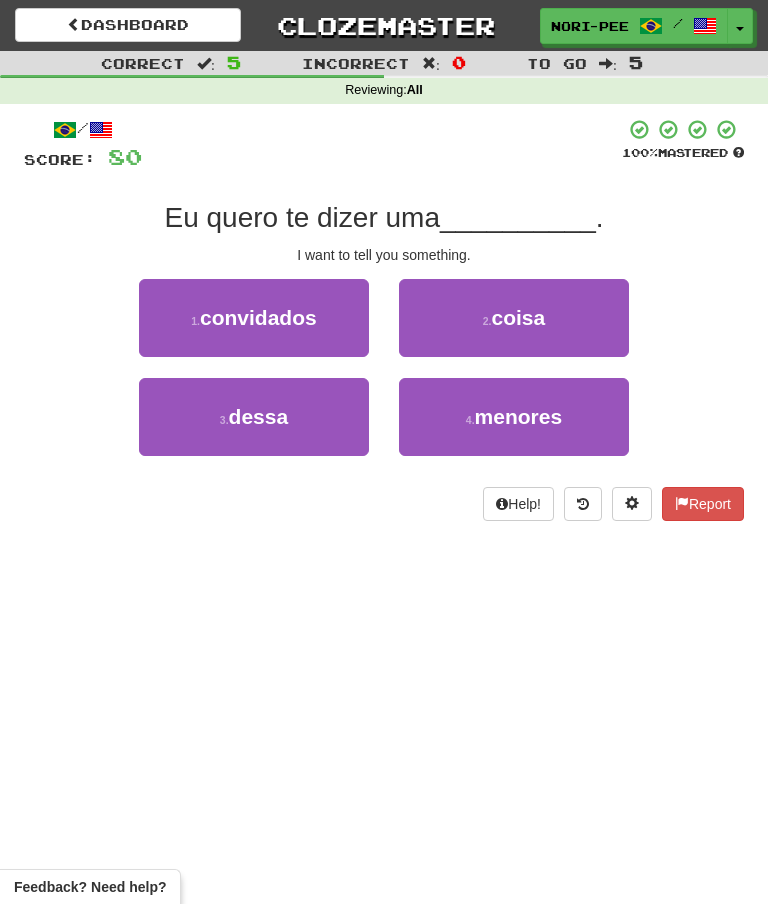 click on "2 .  coisa" at bounding box center (514, 318) 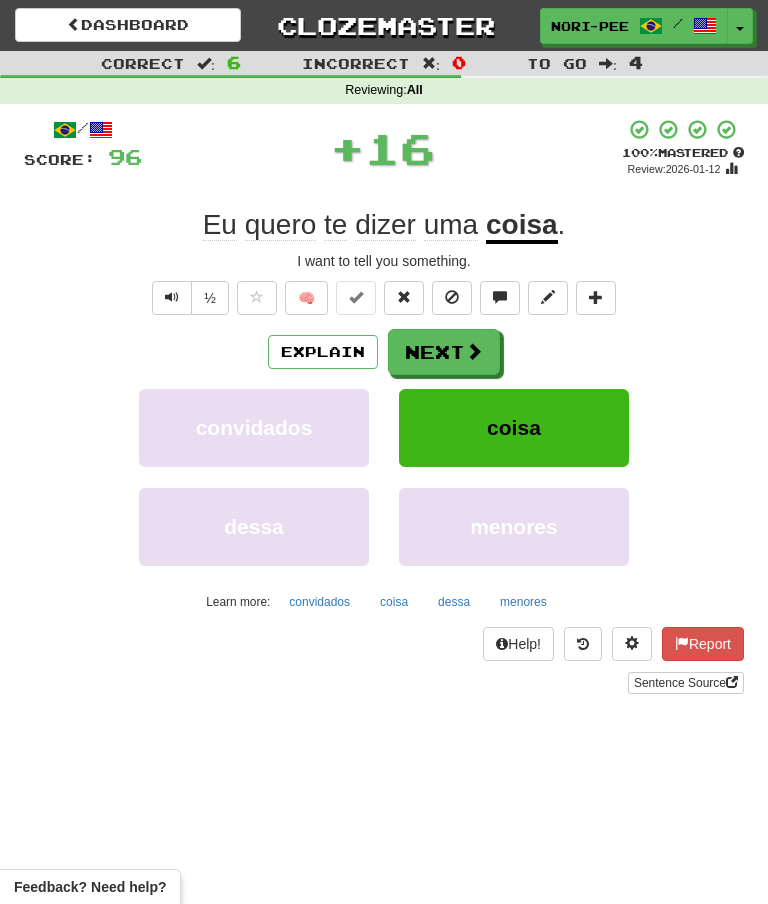 click on "Next" at bounding box center (444, 352) 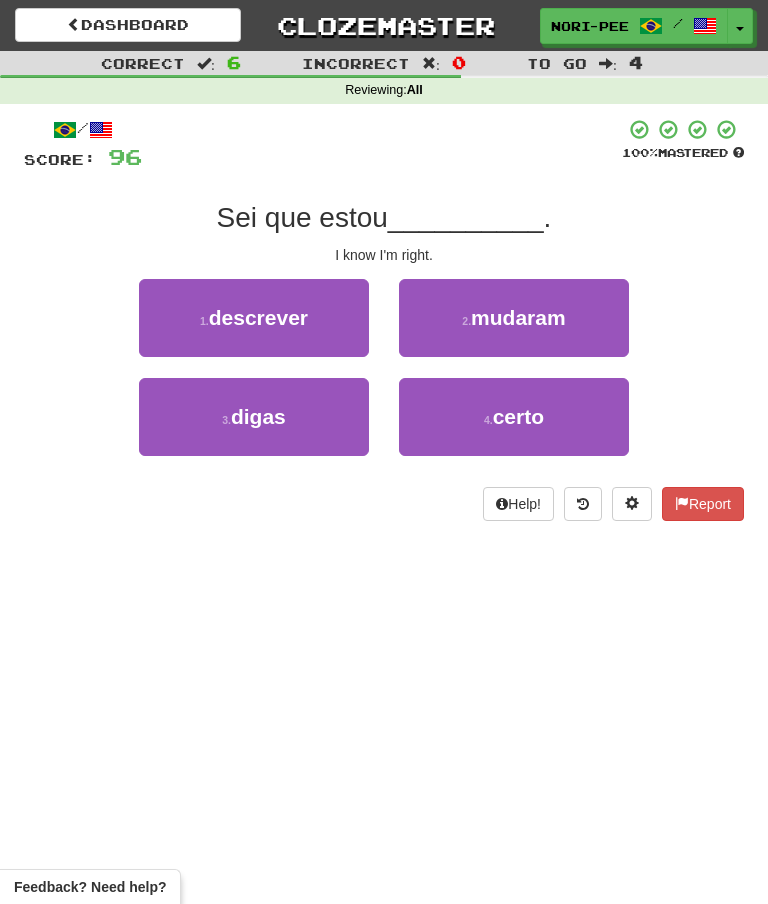 click on "certo" at bounding box center (518, 416) 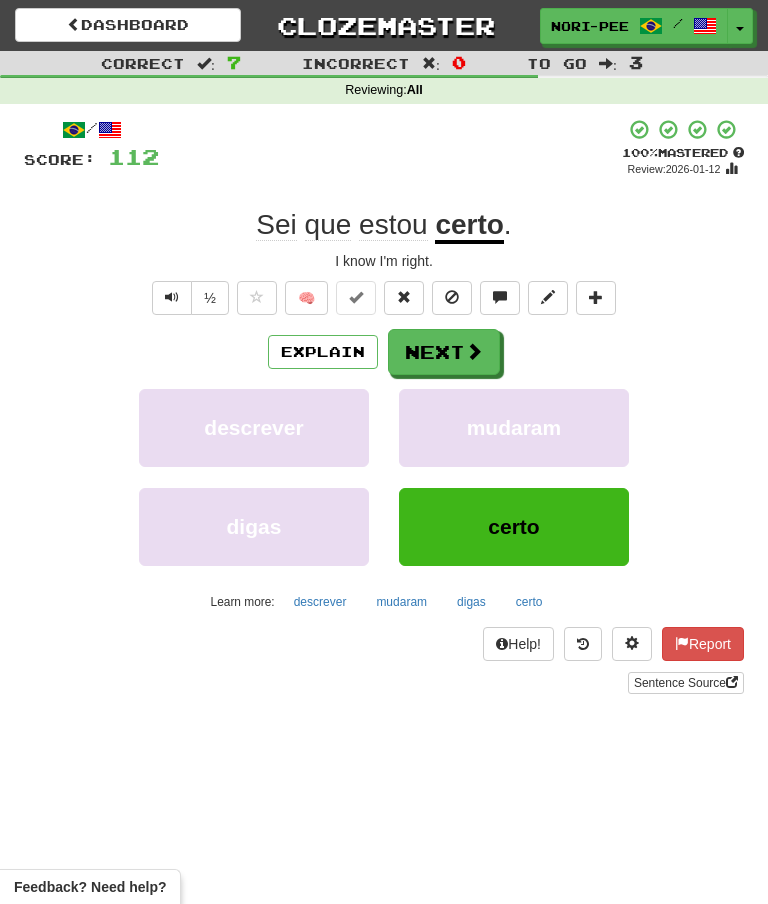 click on "Next" at bounding box center [444, 352] 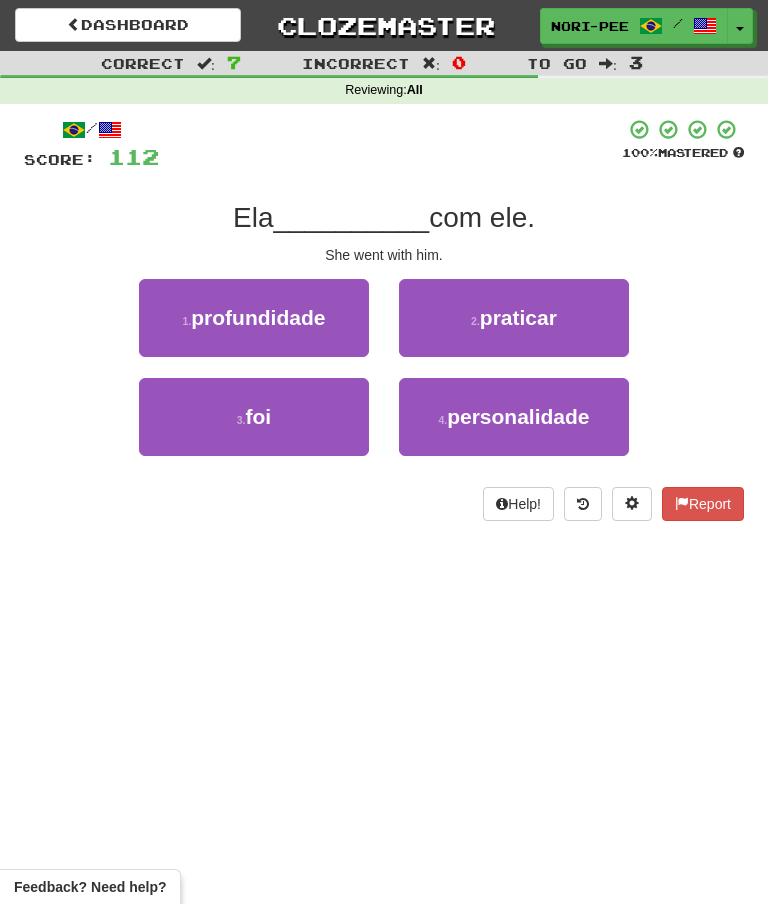 click on "foi" at bounding box center [259, 416] 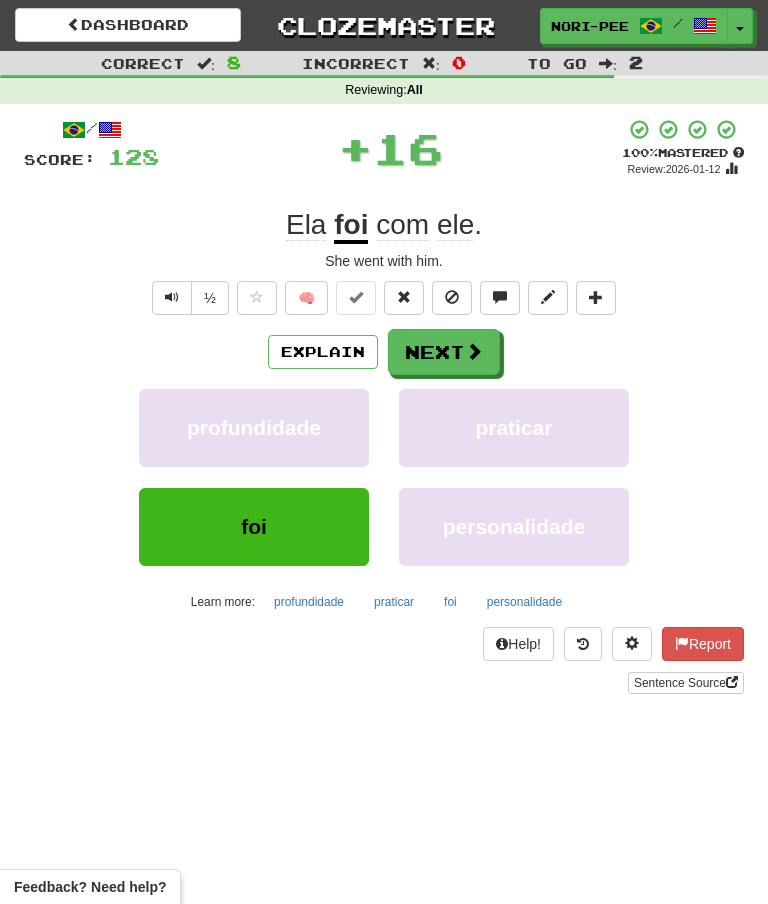 click at bounding box center [474, 351] 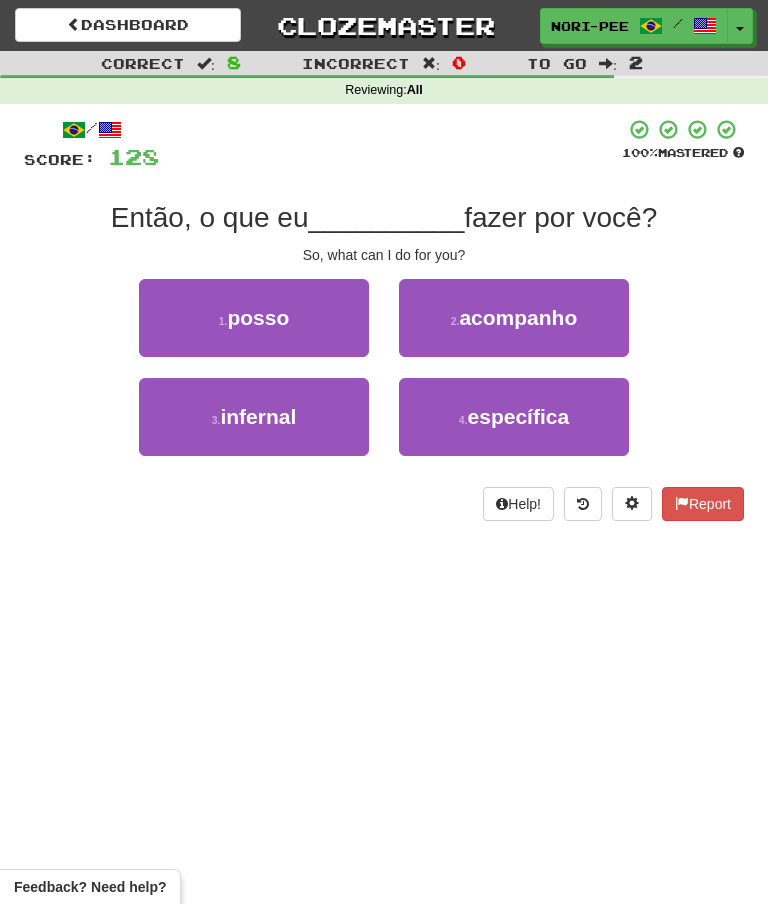 click on "1 .  posso" at bounding box center [254, 318] 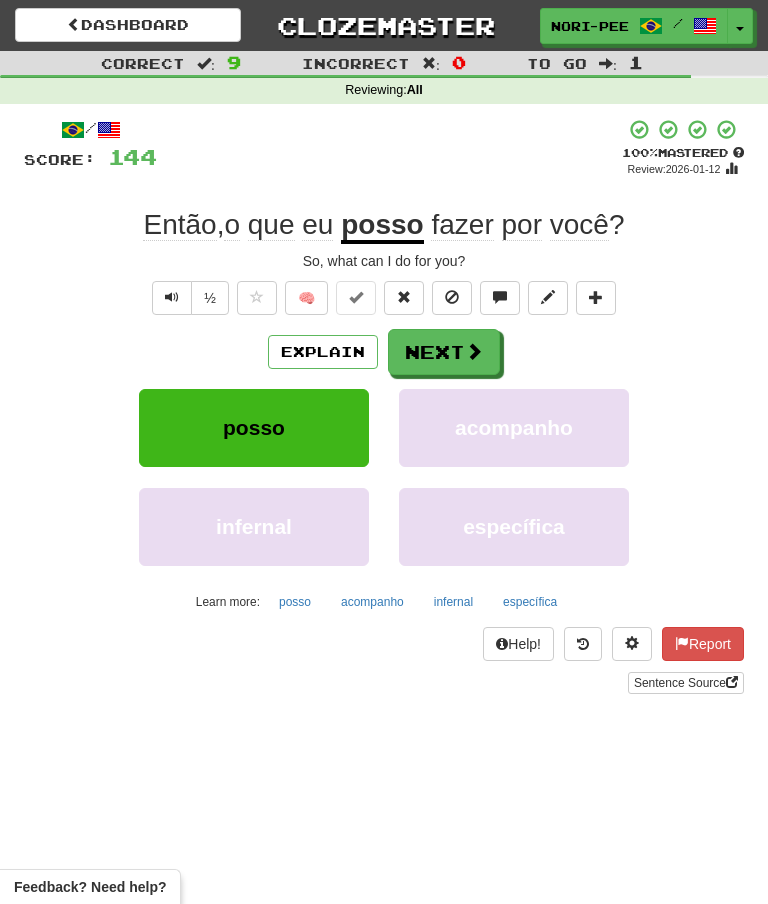 click at bounding box center (474, 351) 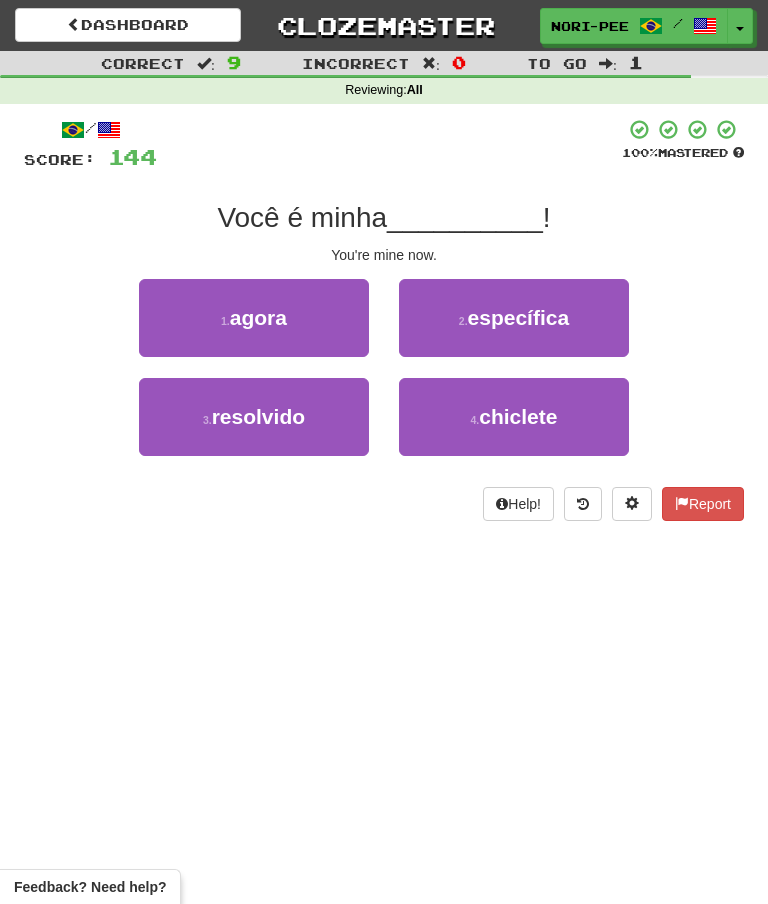 click on "1 .  agora" at bounding box center [254, 318] 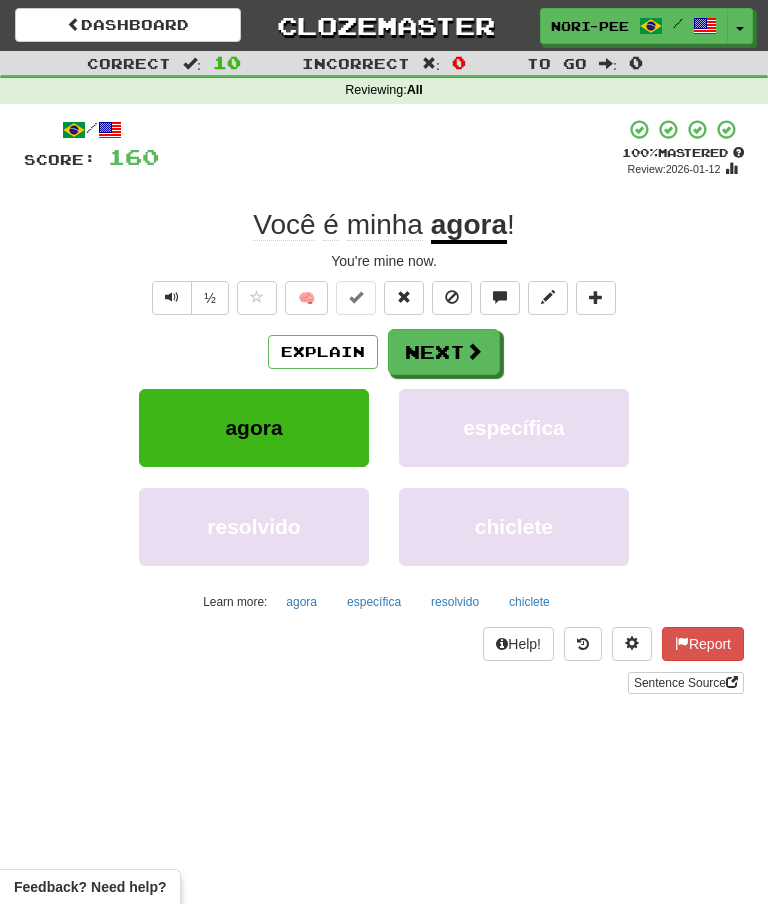 click at bounding box center [474, 351] 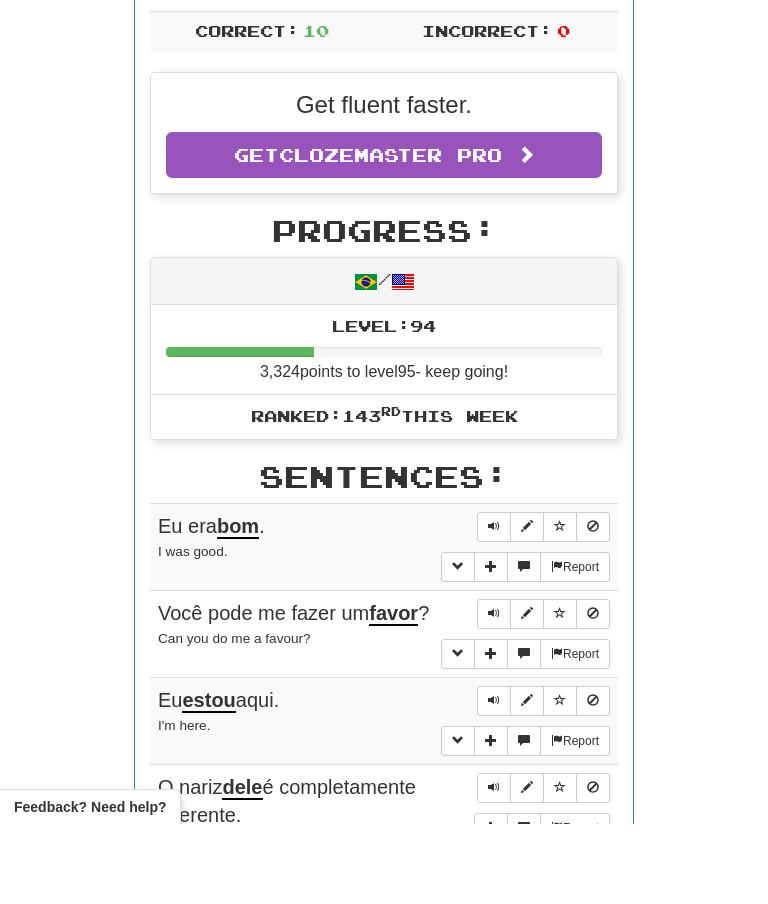 scroll, scrollTop: 441, scrollLeft: 0, axis: vertical 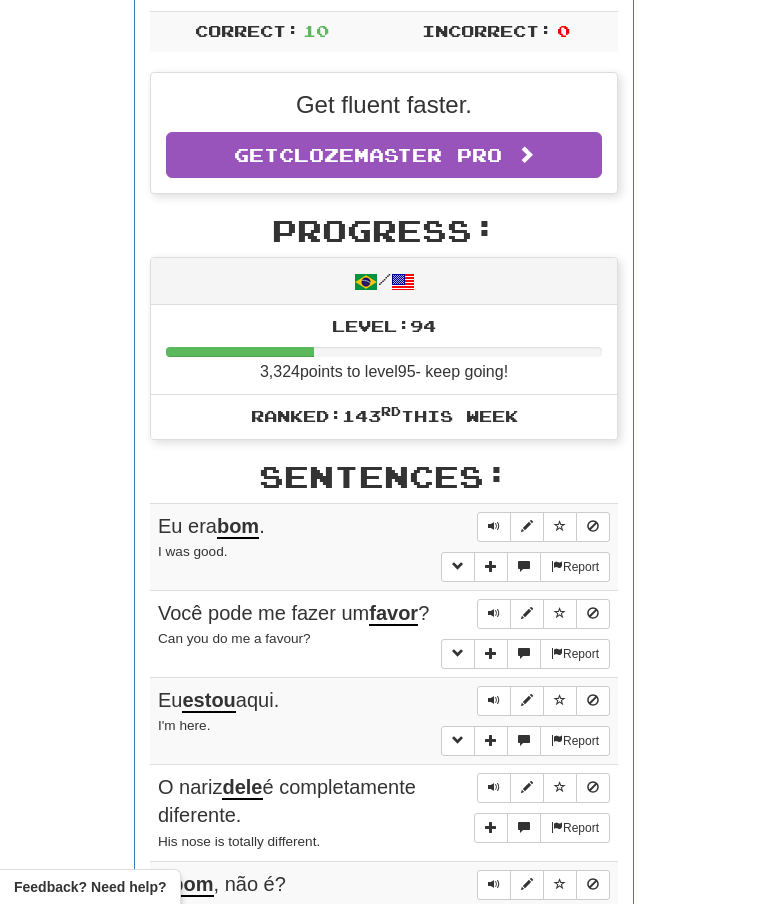 click at bounding box center (494, 526) 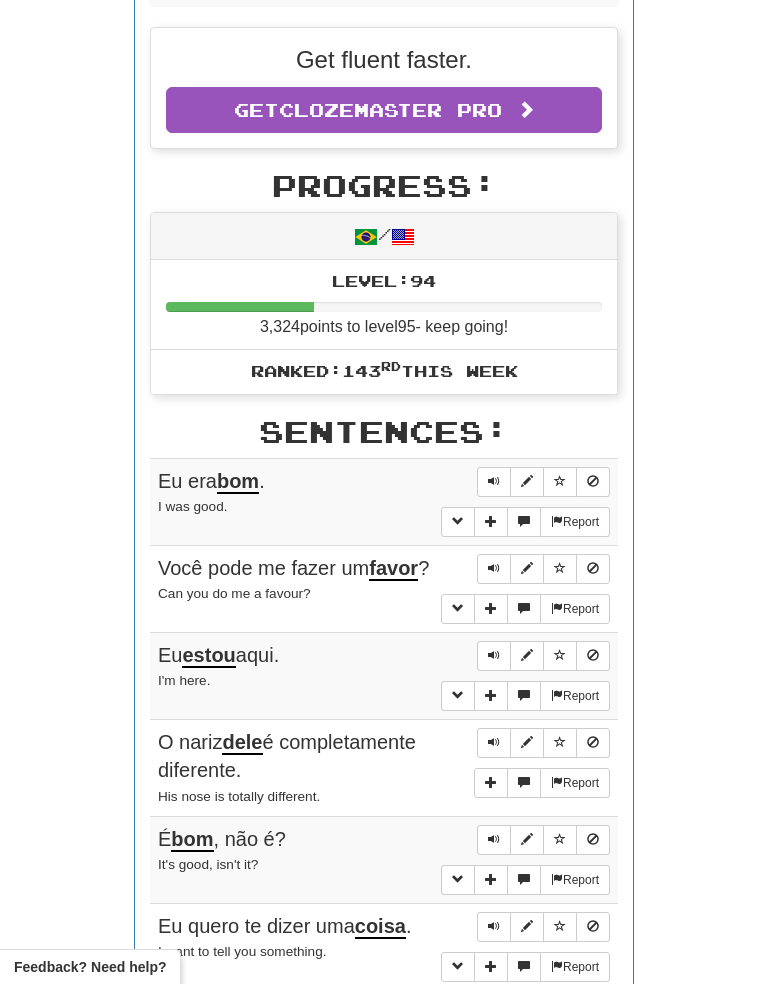 scroll, scrollTop: 487, scrollLeft: 0, axis: vertical 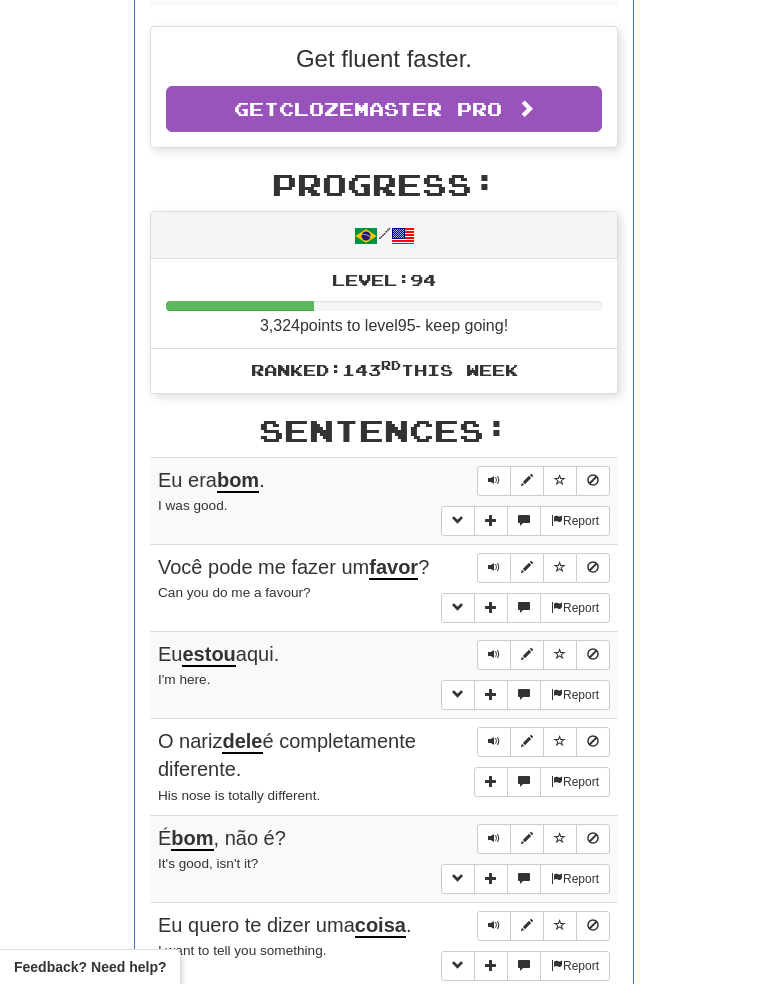 click on "Round Results Stats: Score:   + 160 Time:   0 : 46 New:   0 Review:   10 Correct:   10 Incorrect:   0 Get fluent faster. Get  Clozemaster Pro   Progress:  /  Level:  94 3,324  points to level  95  - keep going! Ranked:  143 rd  this week Sentences:  Report Eu era  bom . I was good.  Report Você pode me fazer um  favor ? Can you do me a favour?  Report Eu  estou  aqui. I'm here.  Report O nariz  dele  é completamente diferente. His nose is totally different.  Report É  bom , não é? It's good, isn't it?  Report Eu quero te dizer uma  coisa . I want to tell you something.  Report Sei que estou  certo . I know I'm right.  Report Ela  foi  com ele. She went with him.  Report Então, o que eu  posso  fazer por você? So, what can I do for you?  Report Você é minha  agora ! You're mine now." at bounding box center [384, 569] 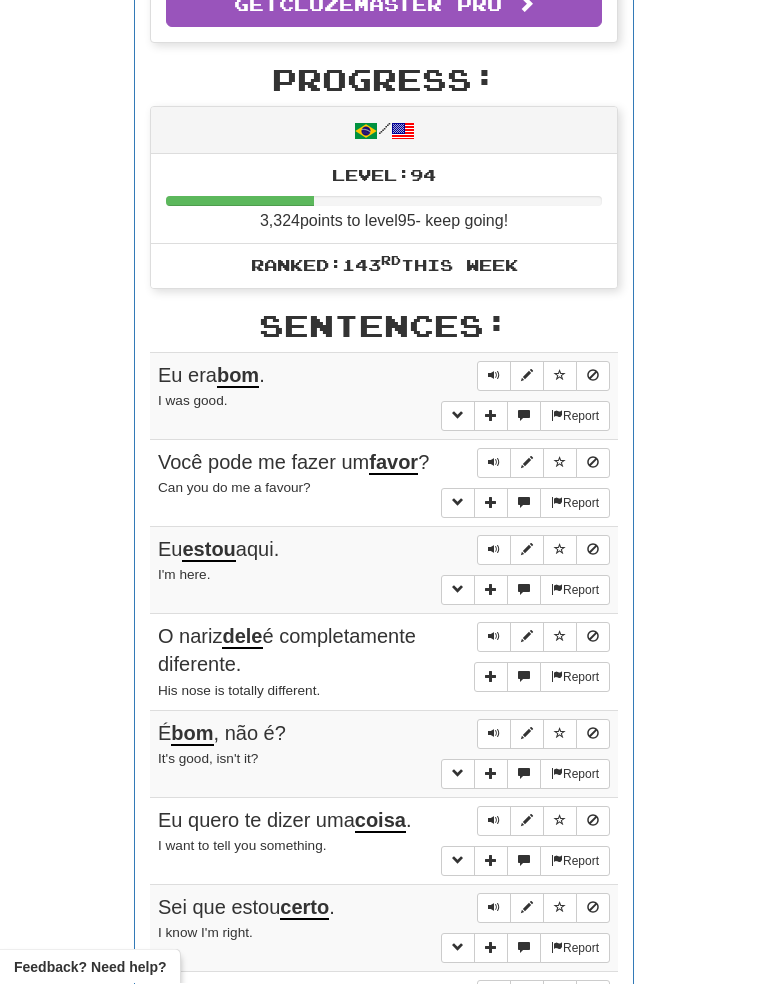 scroll, scrollTop: 597, scrollLeft: 0, axis: vertical 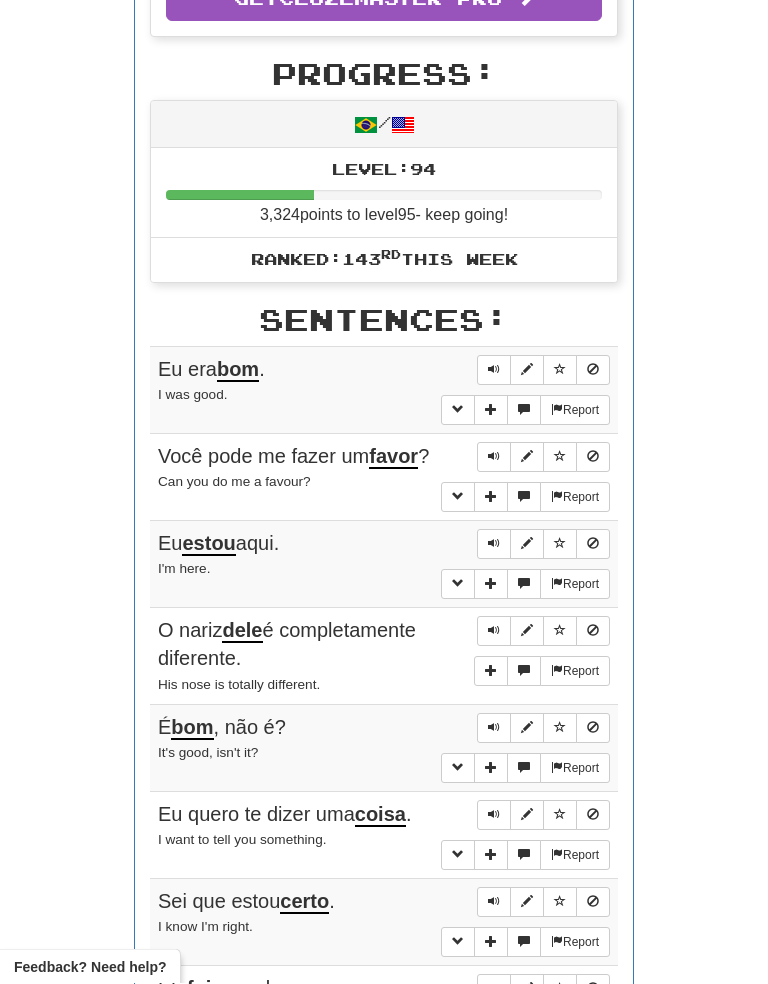 click at bounding box center [494, 631] 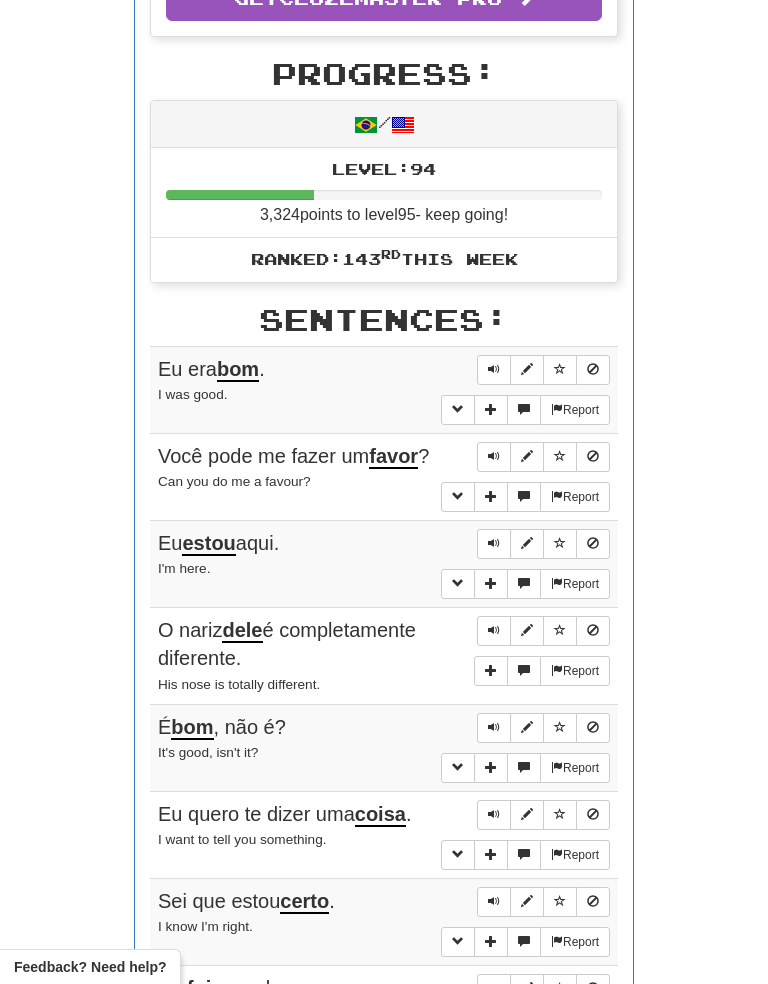 click on "Round Results Stats: Score:   + 160 Time:   0 : 46 New:   0 Review:   10 Correct:   10 Incorrect:   0 Get fluent faster. Get  Clozemaster Pro   Progress:  /  Level:  94 3,324  points to level  95  - keep going! Ranked:  143 rd  this week Sentences:  Report Eu era  bom . I was good.  Report Você pode me fazer um  favor ? Can you do me a favour?  Report Eu  estou  aqui. I'm here.  Report O nariz  dele  é completamente diferente. His nose is totally different.  Report É  bom , não é? It's good, isn't it?  Report Eu quero te dizer uma  coisa . I want to tell you something.  Report Sei que estou  certo . I know I'm right.  Report Ela  foi  com ele. She went with him.  Report Então, o que eu  posso  fazer por você? So, what can I do for you?  Report Você é minha  agora ! You're mine now." at bounding box center (384, 458) 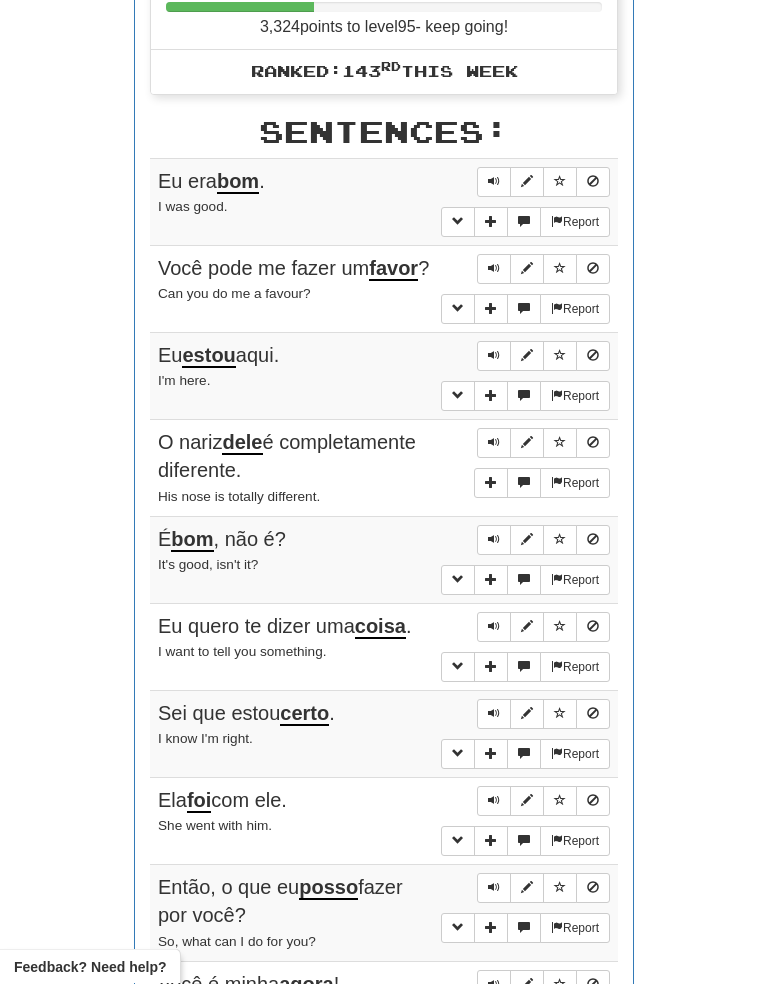 scroll, scrollTop: 786, scrollLeft: 0, axis: vertical 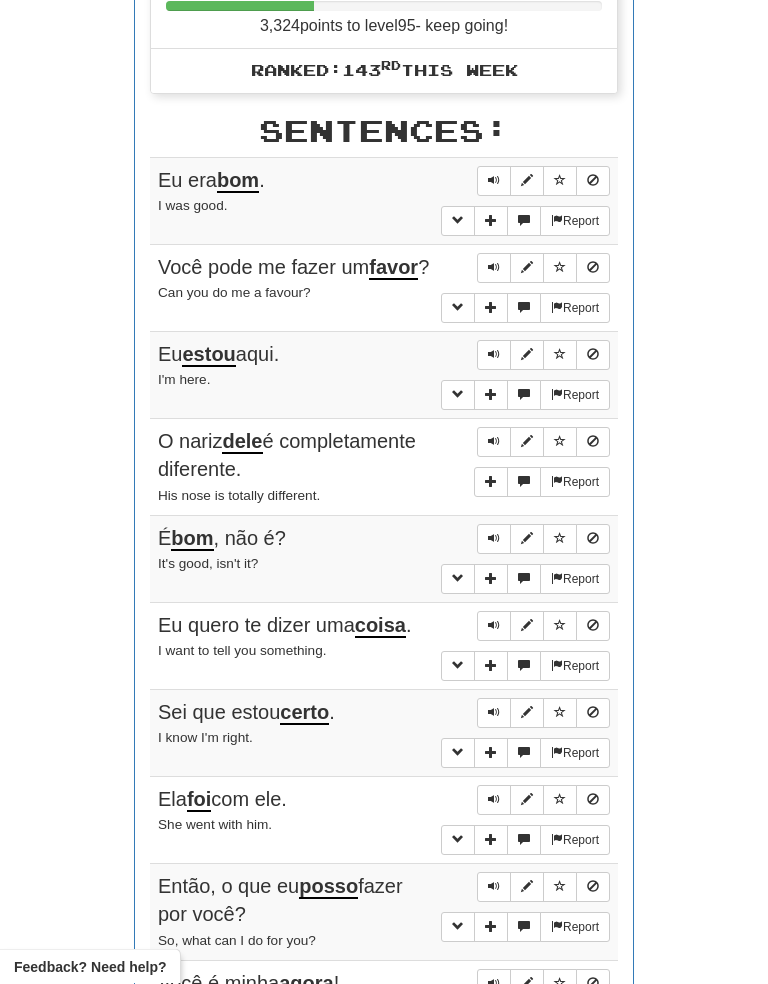 click on "Round Results Stats: Score:   + 160 Time:   0 : 46 New:   0 Review:   10 Correct:   10 Incorrect:   0 Get fluent faster. Get  Clozemaster Pro   Progress:  /  Level:  94 3,324  points to level  95  - keep going! Ranked:  143 rd  this week Sentences:  Report Eu era  bom . I was good.  Report Você pode me fazer um  favor ? Can you do me a favour?  Report Eu  estou  aqui. I'm here.  Report O nariz  dele  é completamente diferente. His nose is totally different.  Report É  bom , não é? It's good, isn't it?  Report Eu quero te dizer uma  coisa . I want to tell you something.  Report Sei que estou  certo . I know I'm right.  Report Ela  foi  com ele. She went with him.  Report Então, o que eu  posso  fazer por você? So, what can I do for you?  Report Você é minha  agora ! You're mine now." at bounding box center [384, 270] 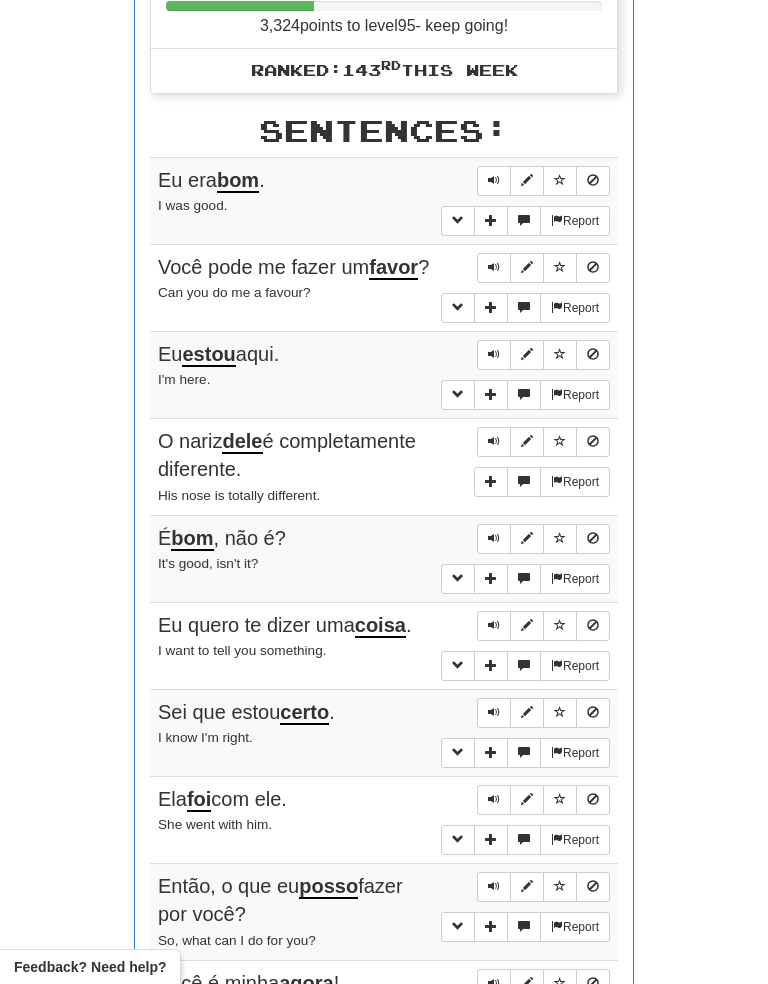 click at bounding box center [494, 625] 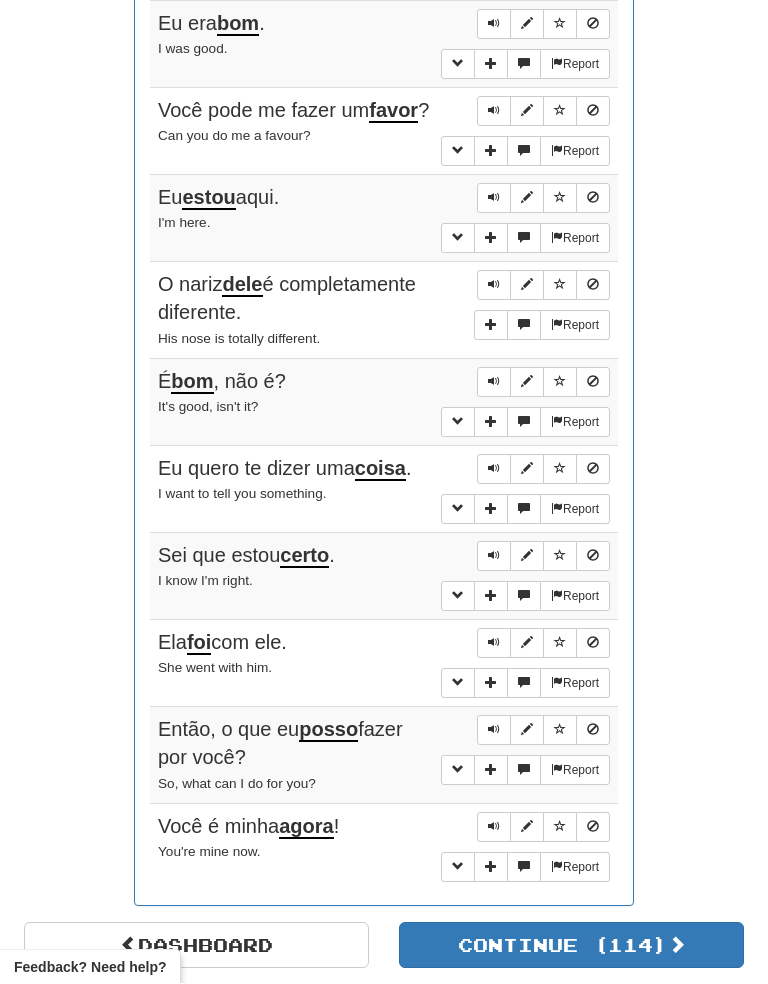 scroll, scrollTop: 947, scrollLeft: 0, axis: vertical 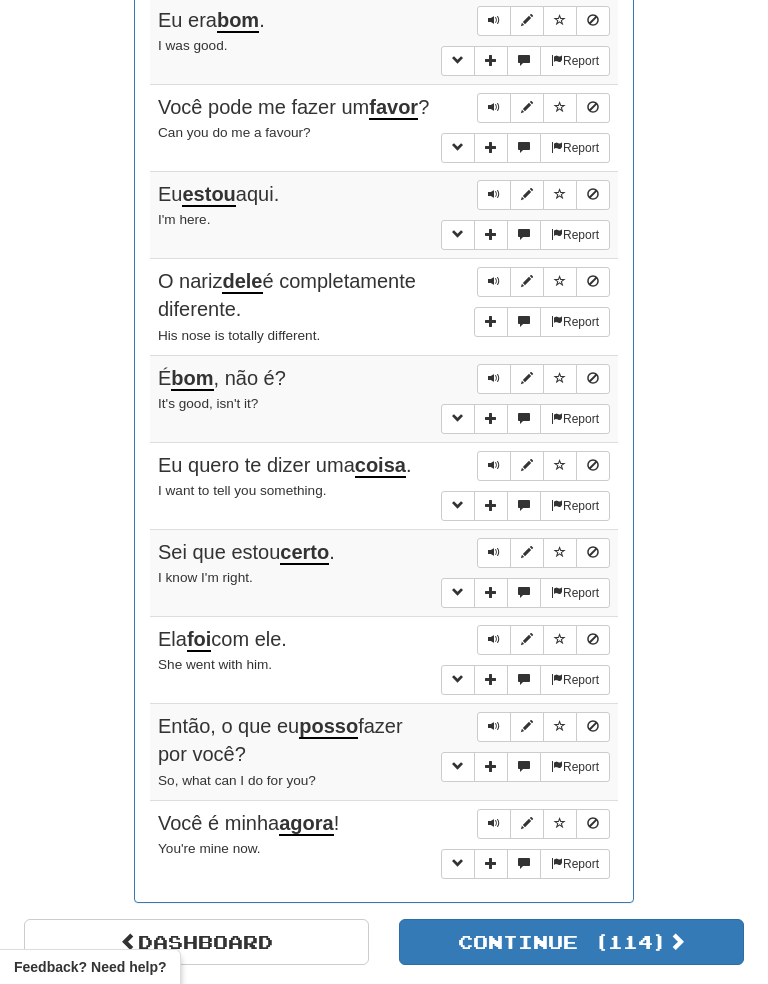 click on "Round Results Stats: Score:   + 160 Time:   0 : 46 New:   0 Review:   10 Correct:   10 Incorrect:   0 Get fluent faster. Get  Clozemaster Pro   Progress:  /  Level:  94 3,324  points to level  95  - keep going! Ranked:  143 rd  this week Sentences:  Report Eu era  bom . I was good.  Report Você pode me fazer um  favor ? Can you do me a favour?  Report Eu  estou  aqui. I'm here.  Report O nariz  dele  é completamente diferente. His nose is totally different.  Report É  bom , não é? It's good, isn't it?  Report Eu quero te dizer uma  coisa . I want to tell you something.  Report Sei que estou  certo . I know I'm right.  Report Ela  foi  com ele. She went with him.  Report Então, o que eu  posso  fazer por você? So, what can I do for you?  Report Você é minha  agora ! You're mine now." at bounding box center [384, 109] 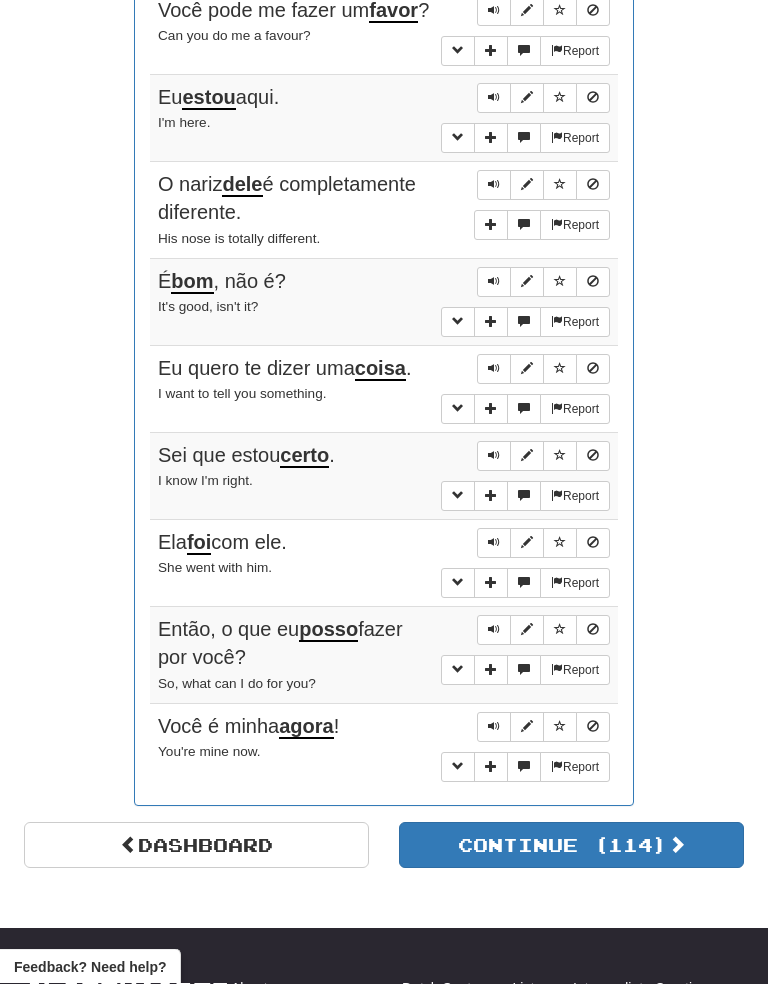 scroll, scrollTop: 1051, scrollLeft: 0, axis: vertical 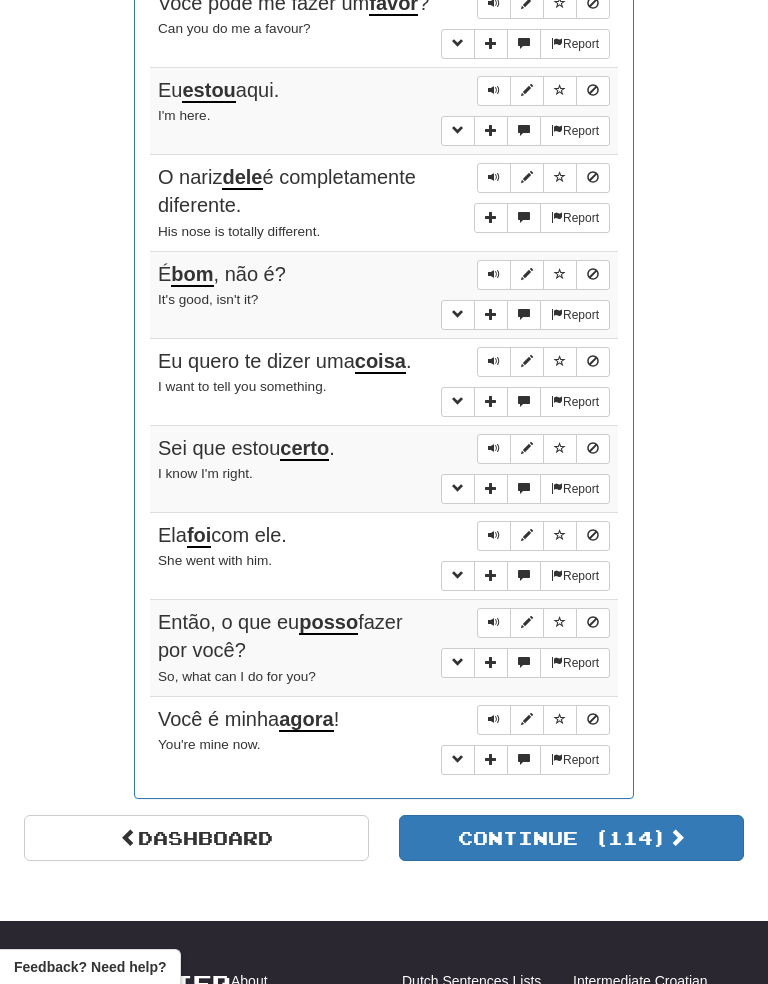 click on "Round Results Stats: Score:   + 160 Time:   0 : 46 New:   0 Review:   10 Correct:   10 Incorrect:   0 Get fluent faster. Get  Clozemaster Pro   Progress:  /  Level:  94 3,324  points to level  95  - keep going! Ranked:  143 rd  this week Sentences:  Report Eu era  bom . I was good.  Report Você pode me fazer um  favor ? Can you do me a favour?  Report Eu  estou  aqui. I'm here.  Report O nariz  dele  é completamente diferente. His nose is totally different.  Report É  bom , não é? It's good, isn't it?  Report Eu quero te dizer uma  coisa . I want to tell you something.  Report Sei que estou  certo . I know I'm right.  Report Ela  foi  com ele. She went with him.  Report Então, o que eu  posso  fazer por você? So, what can I do for you?  Report Você é minha  agora ! You're mine now." at bounding box center (384, 5) 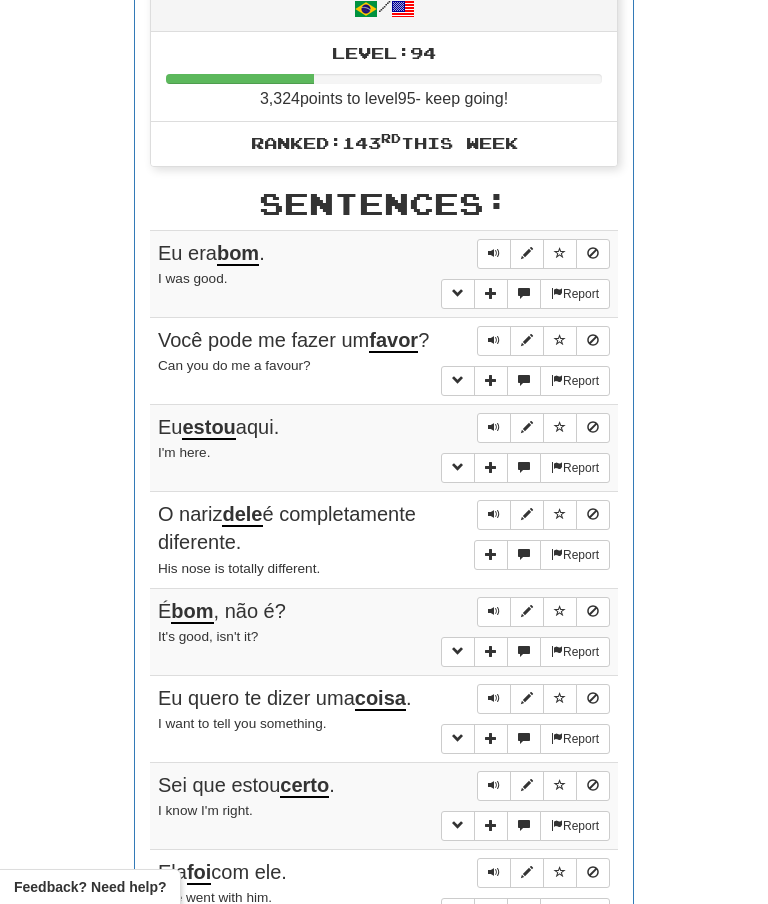 scroll, scrollTop: 0, scrollLeft: 0, axis: both 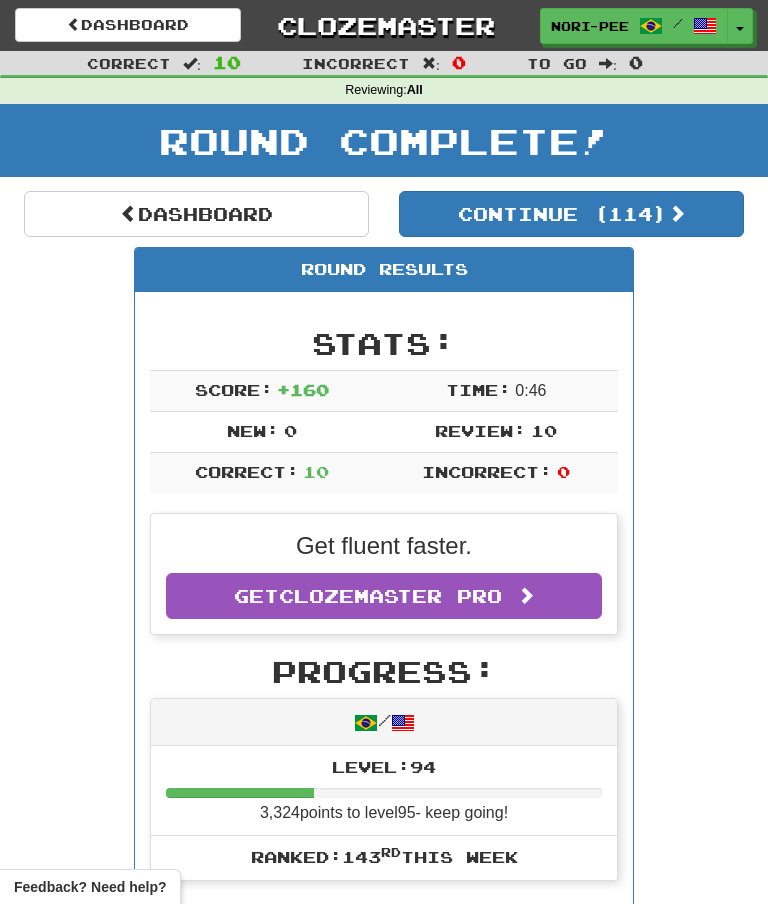 click at bounding box center [740, 29] 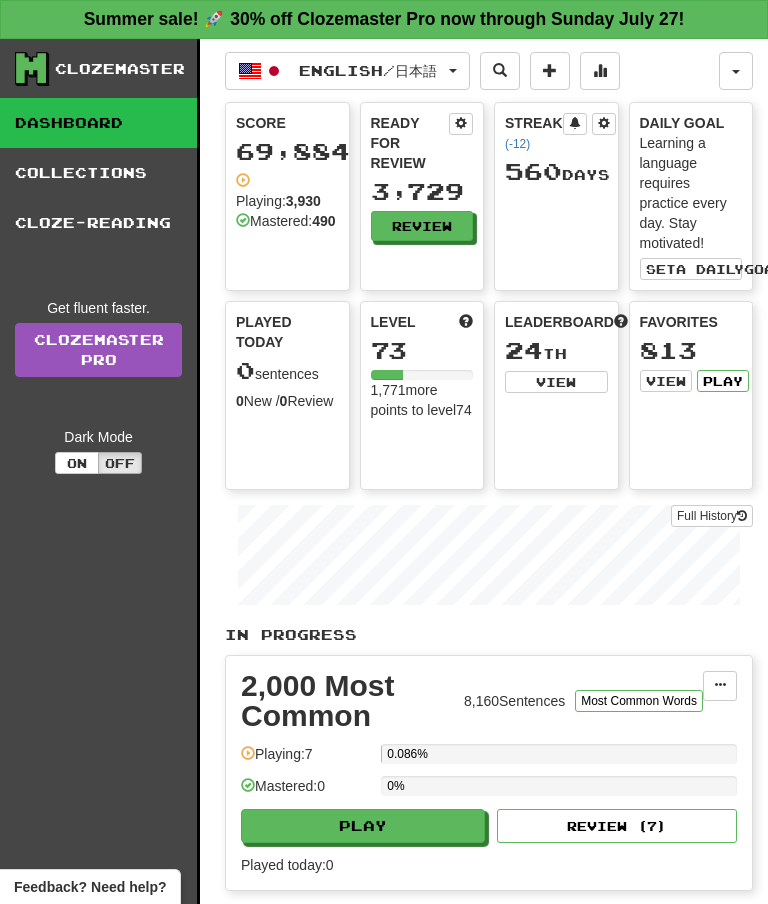 scroll, scrollTop: 0, scrollLeft: 0, axis: both 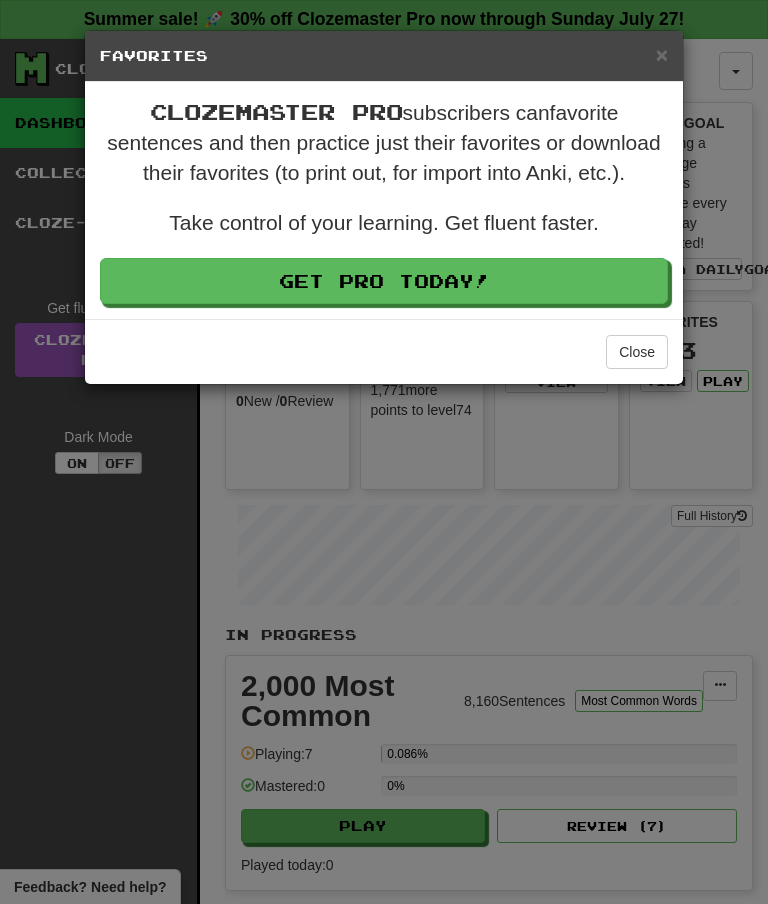 click on "Close" at bounding box center [637, 352] 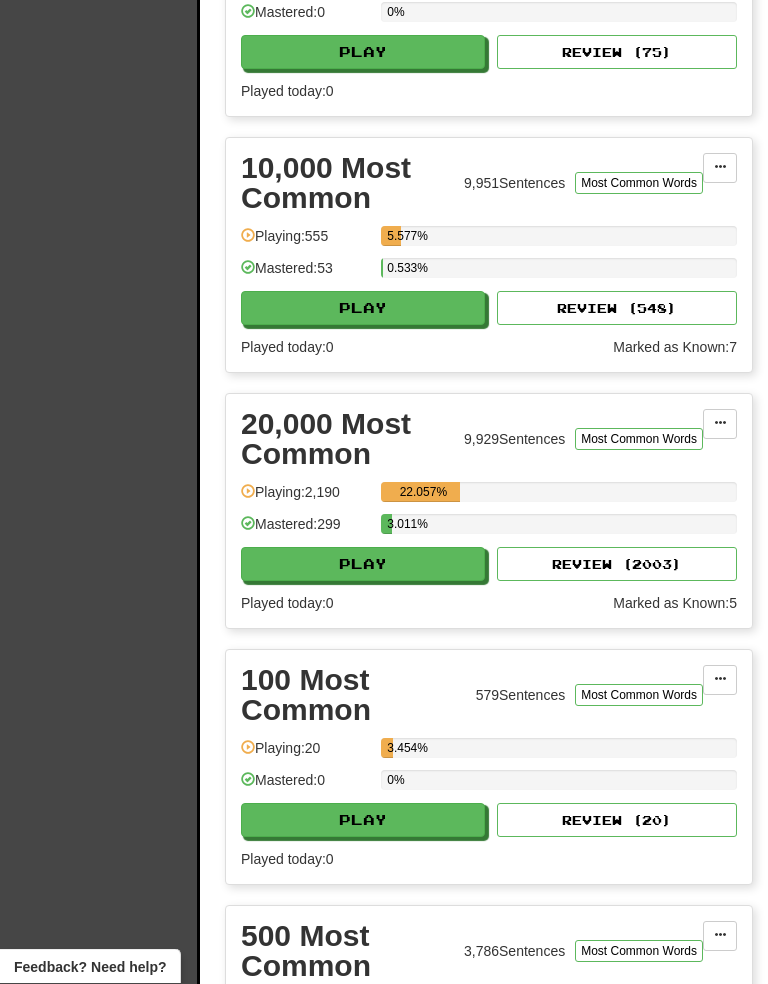 scroll, scrollTop: 1286, scrollLeft: 0, axis: vertical 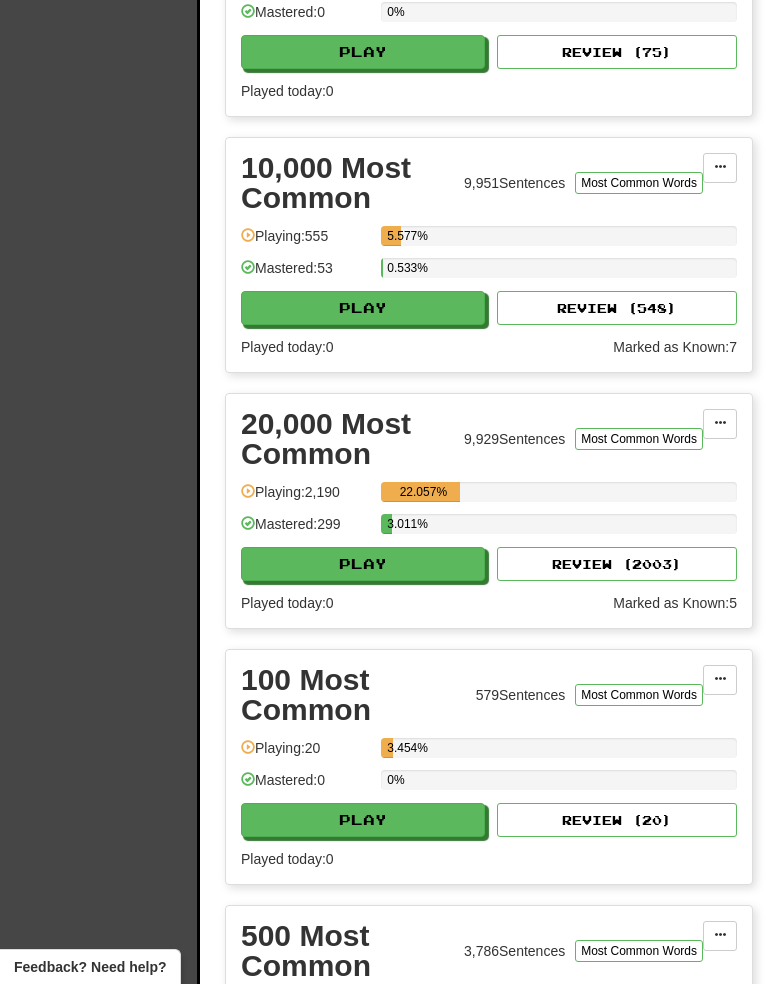 click on "Play" at bounding box center (363, 564) 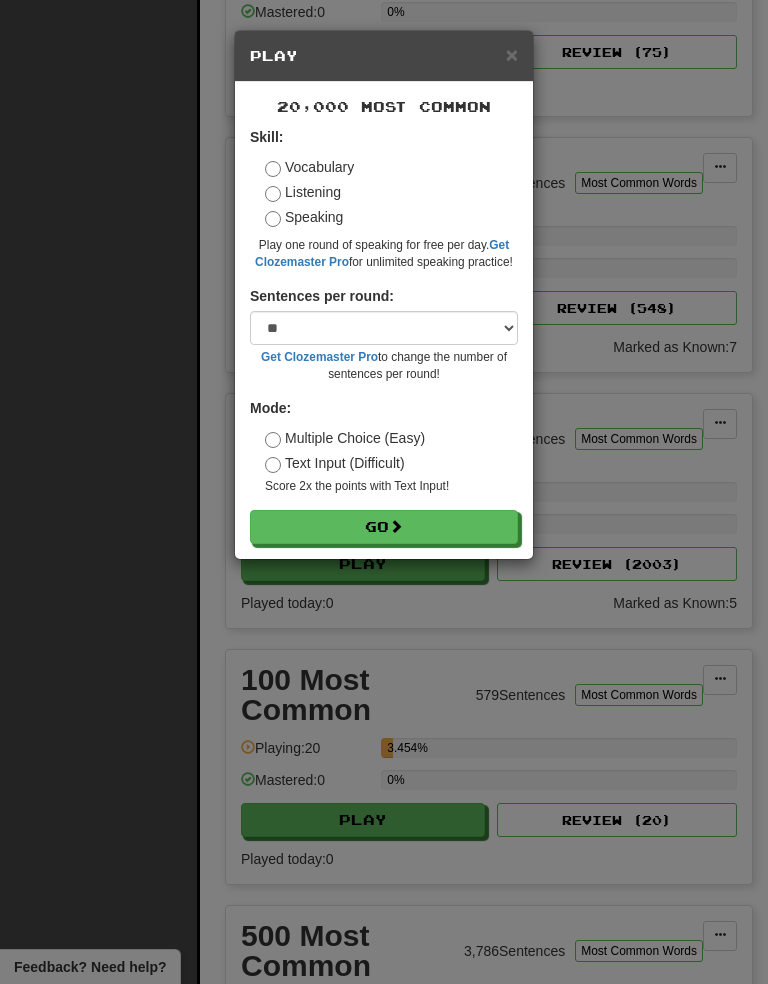 click on "Go" at bounding box center (384, 527) 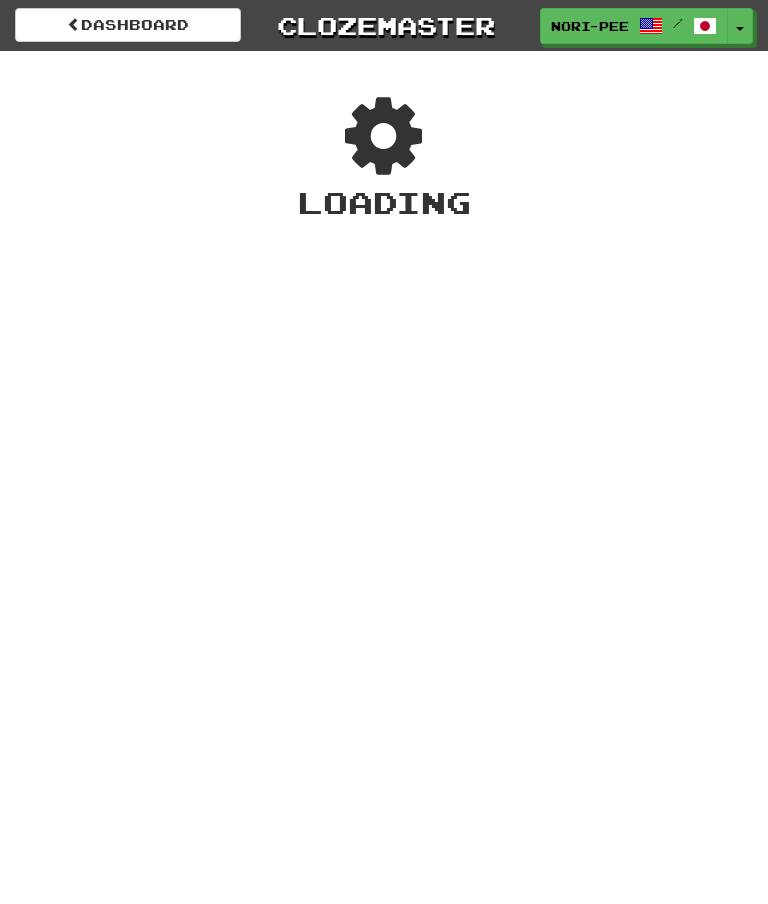 scroll, scrollTop: 0, scrollLeft: 0, axis: both 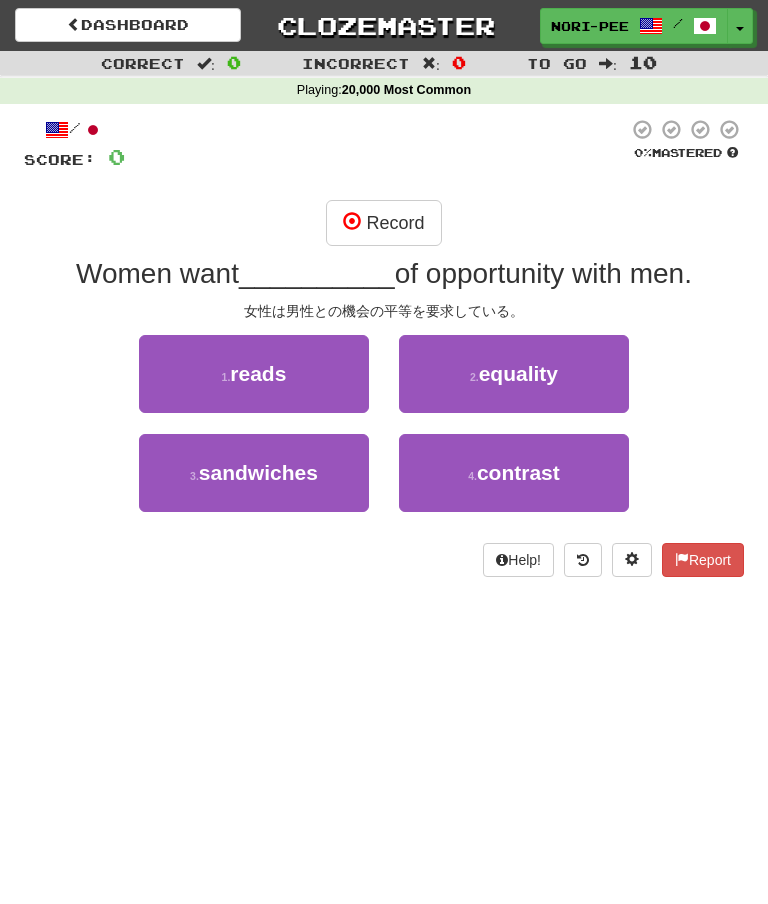 click on "Record" at bounding box center (383, 223) 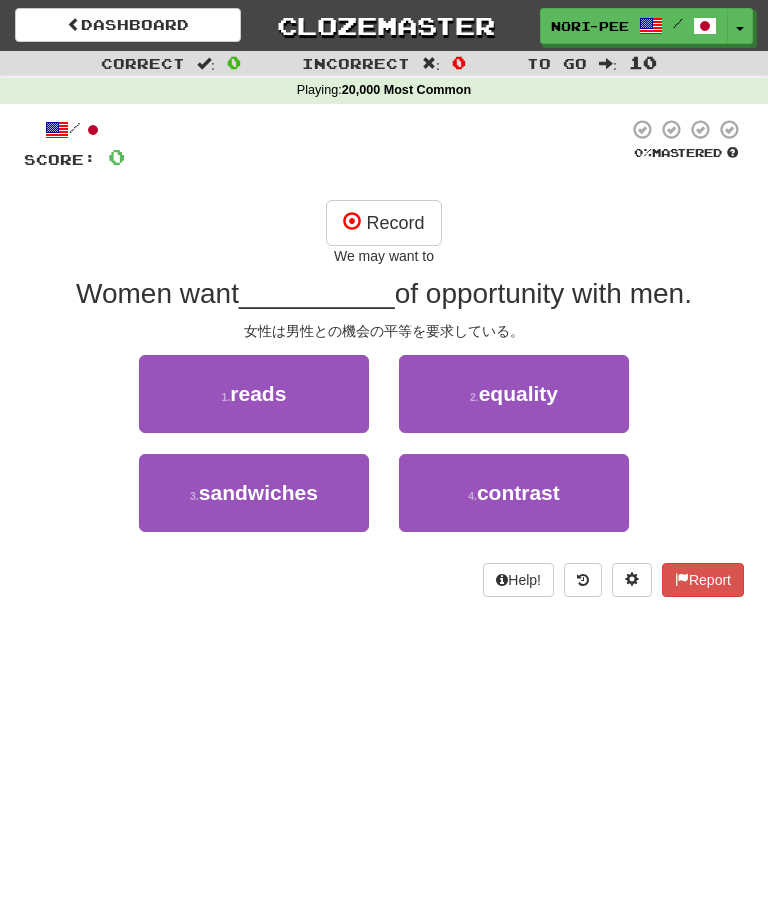 click on "Record" at bounding box center [383, 223] 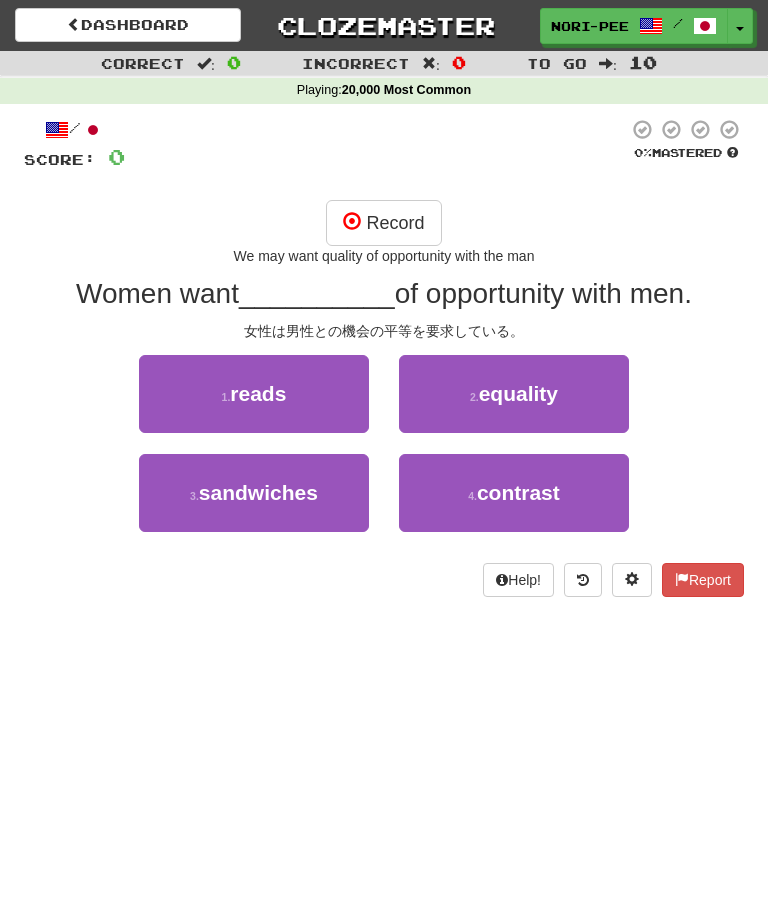 click on "Record" at bounding box center (383, 223) 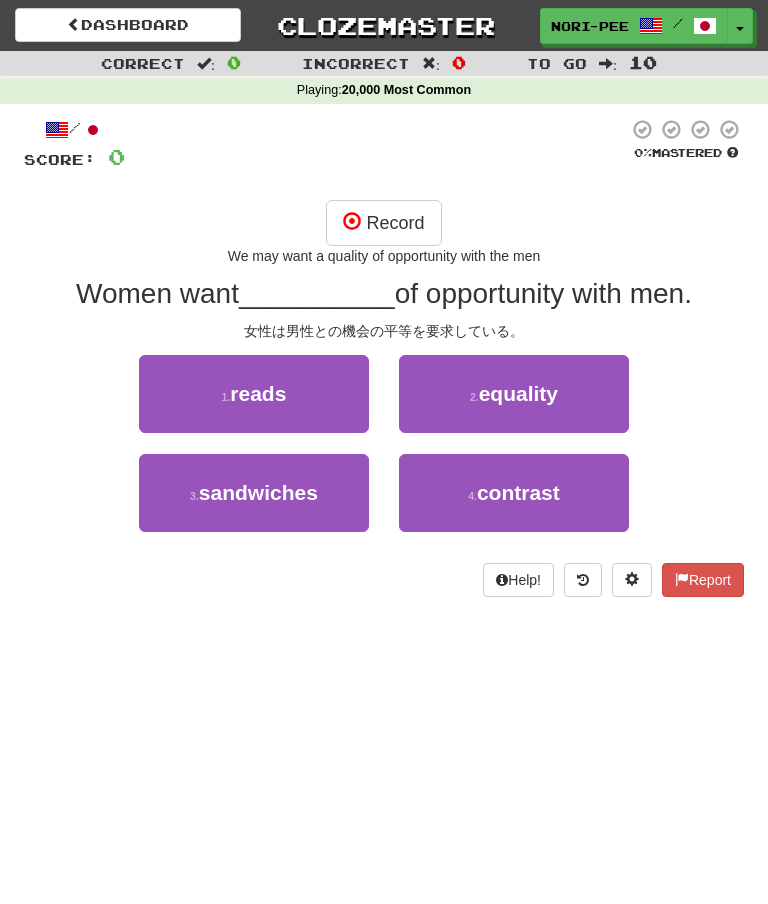 click on "Record" at bounding box center [383, 223] 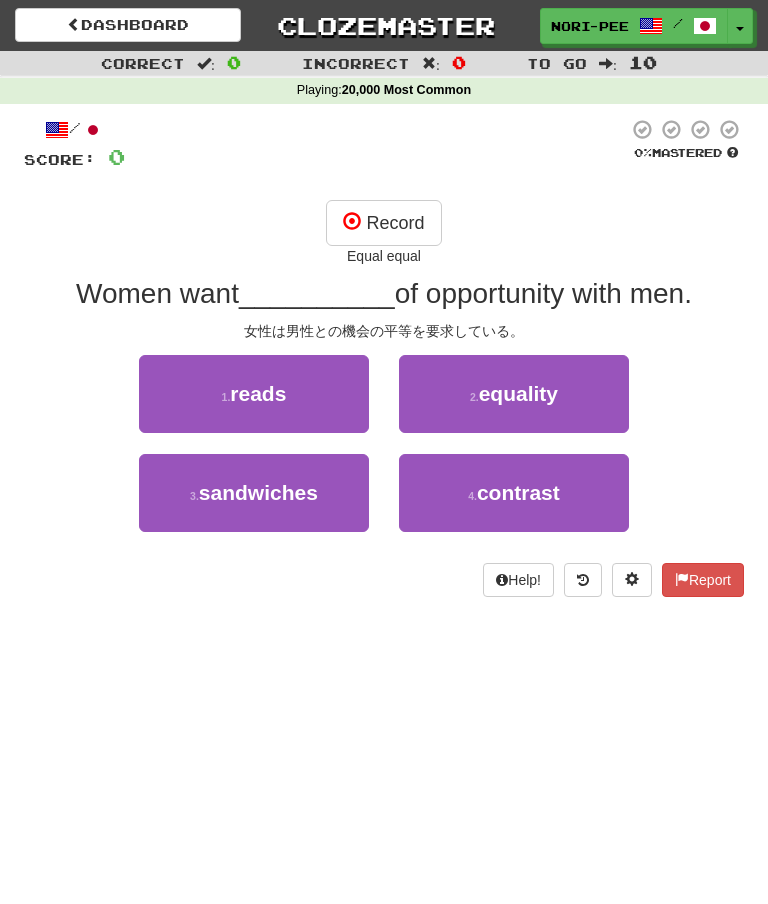 click on "Record" at bounding box center (383, 223) 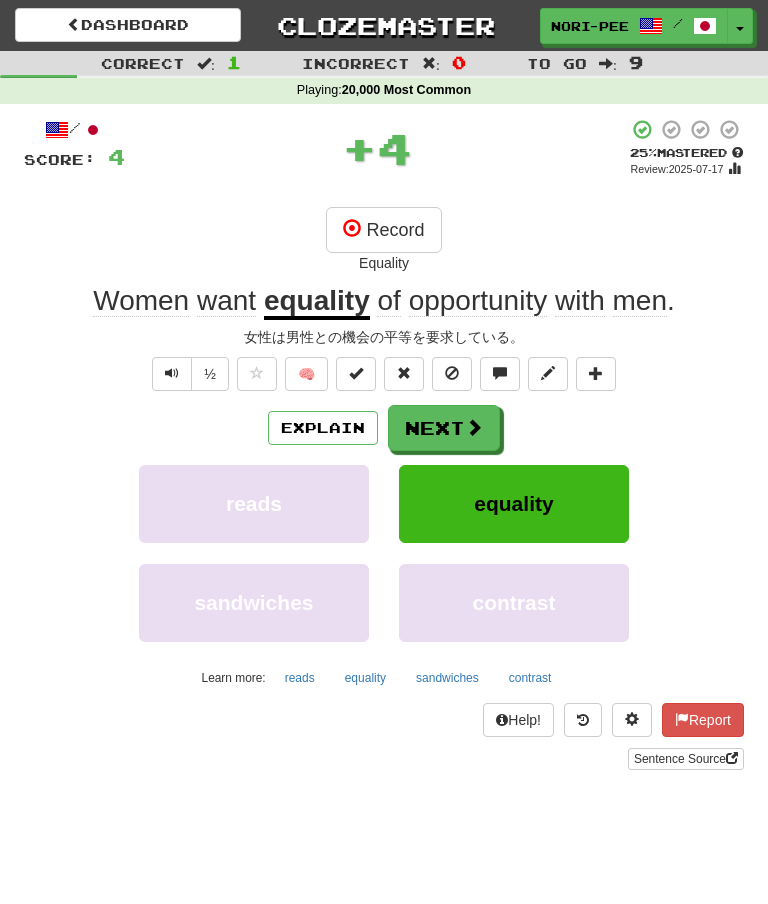 click on "Next" at bounding box center [444, 428] 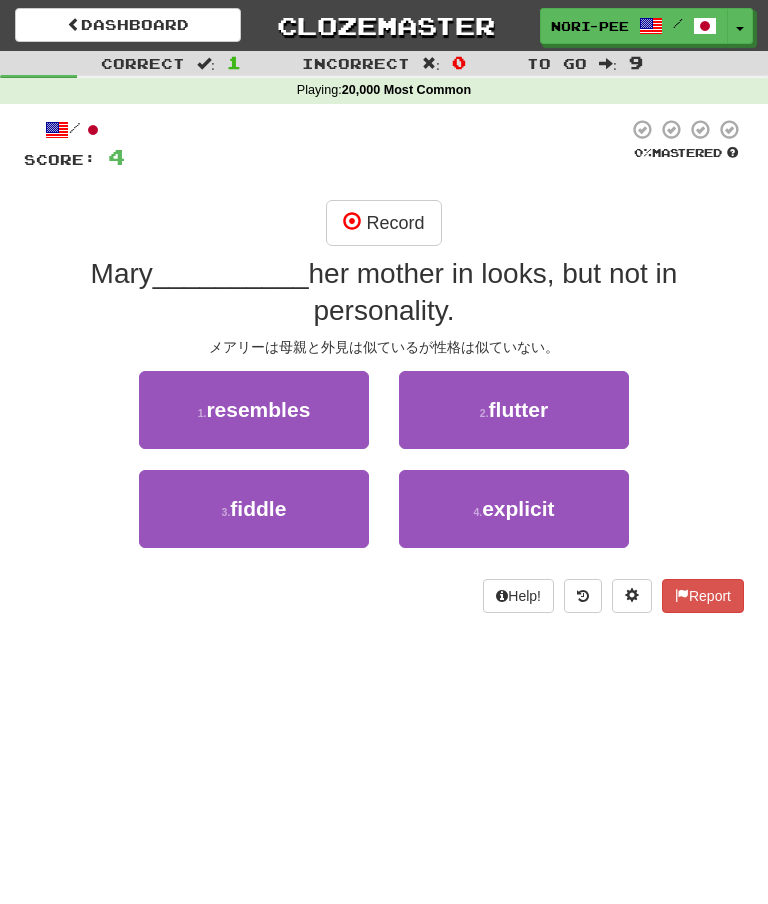 click on "Record" at bounding box center (383, 223) 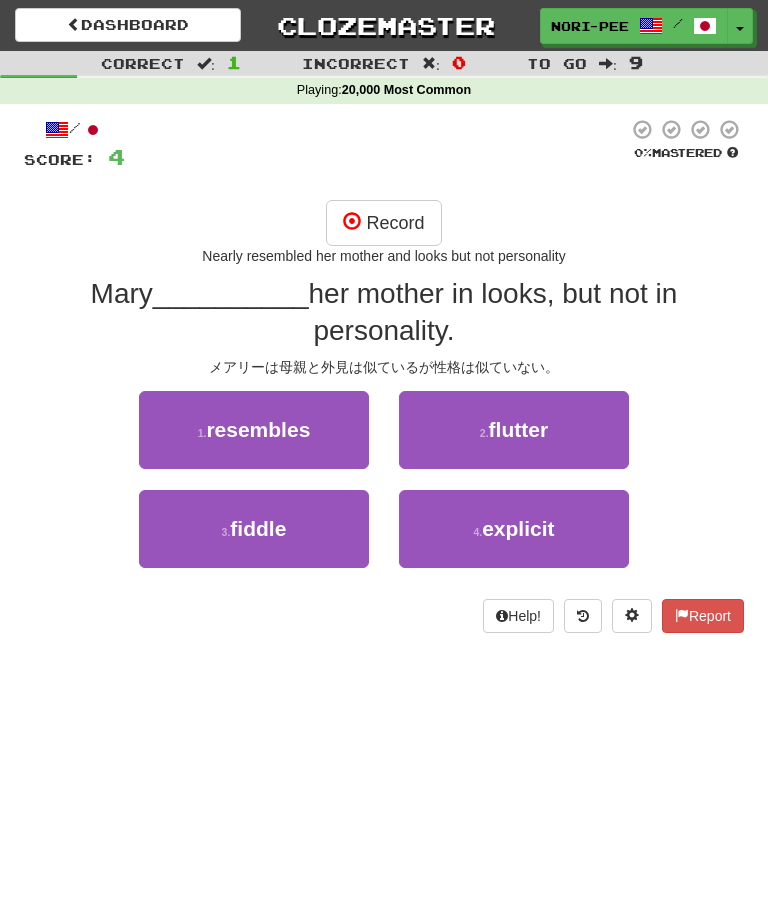 click on "Record" at bounding box center [383, 223] 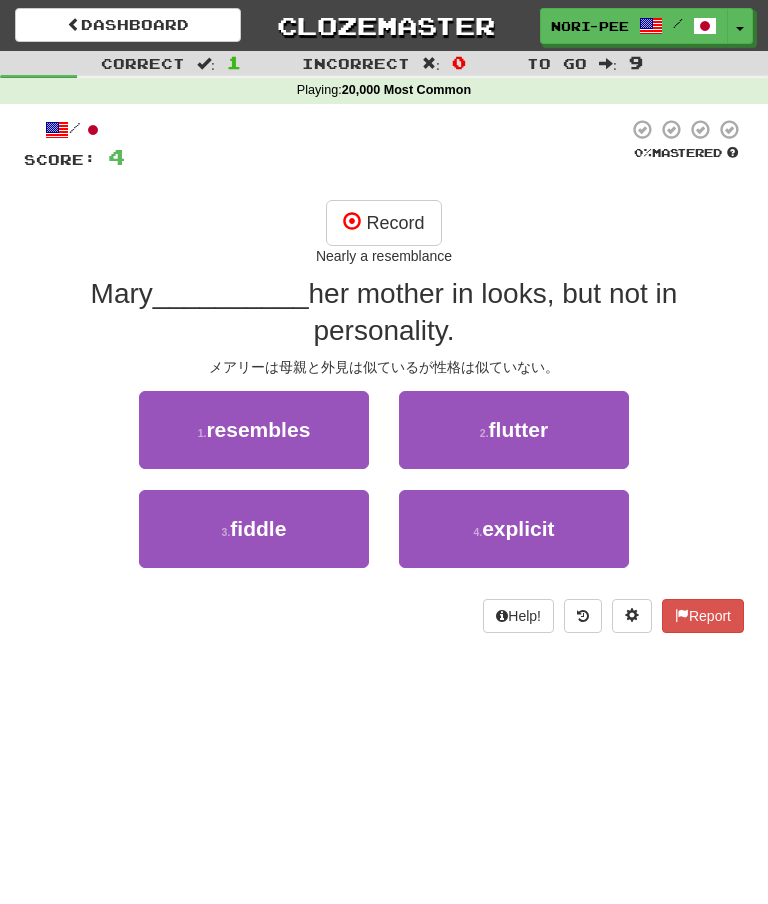 click on "Record" at bounding box center (383, 223) 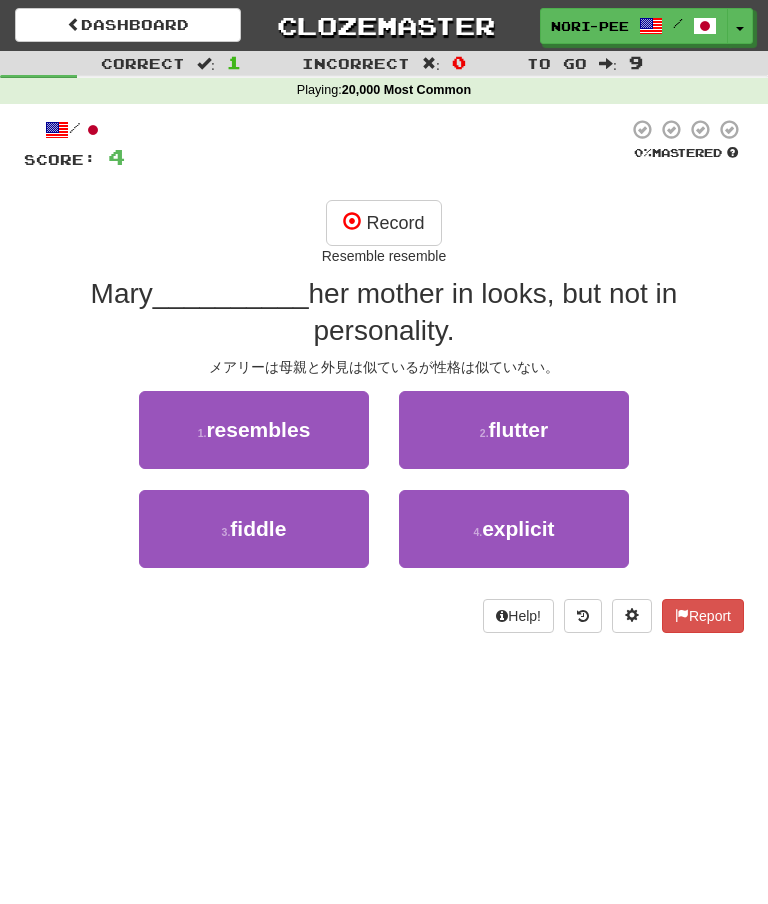 click on "Record" at bounding box center [383, 223] 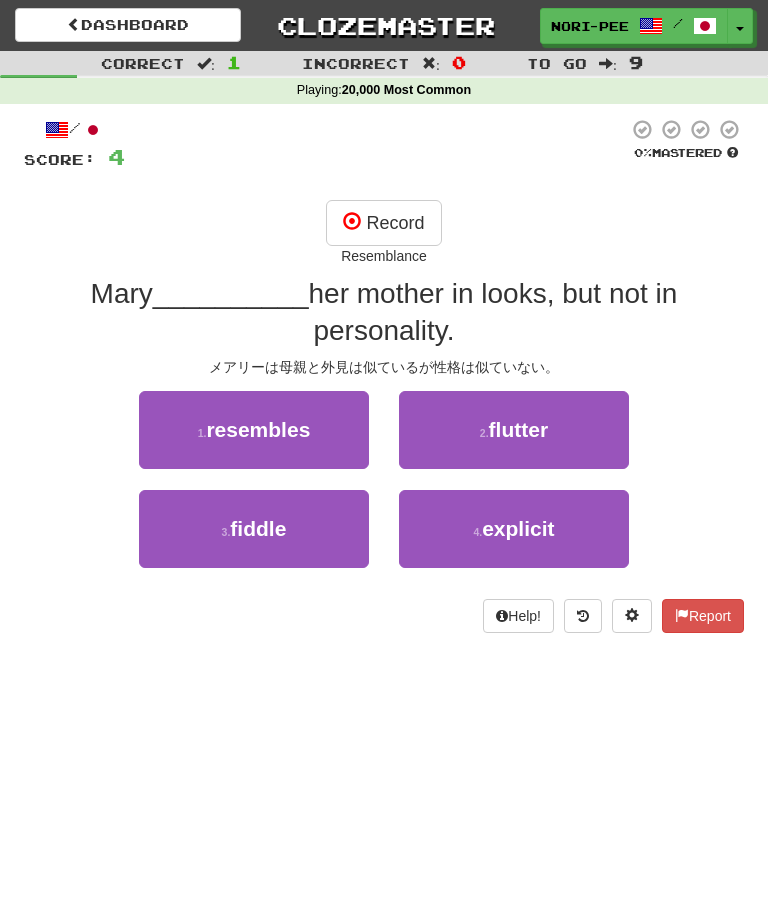 click on "Record" at bounding box center [383, 223] 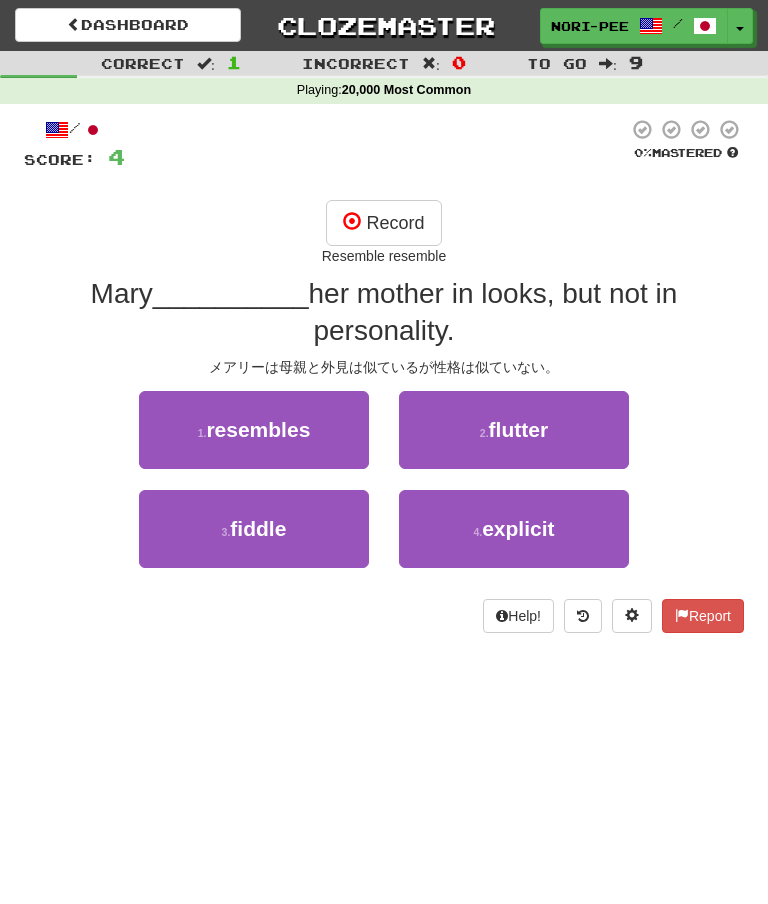 click on "Record" at bounding box center (383, 223) 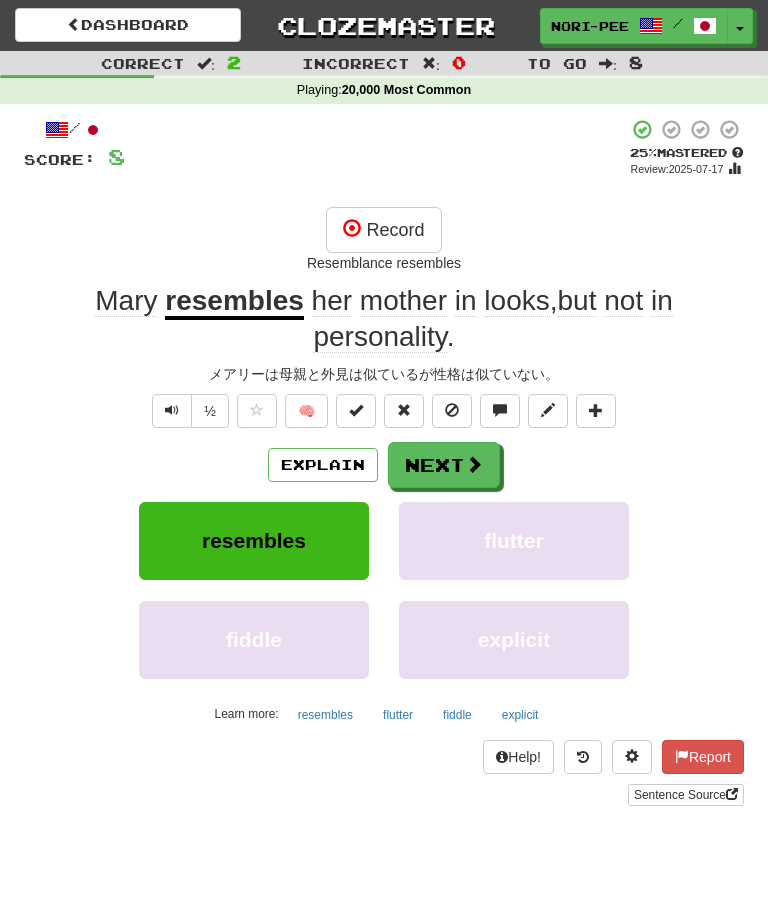 click on "Next" at bounding box center [444, 465] 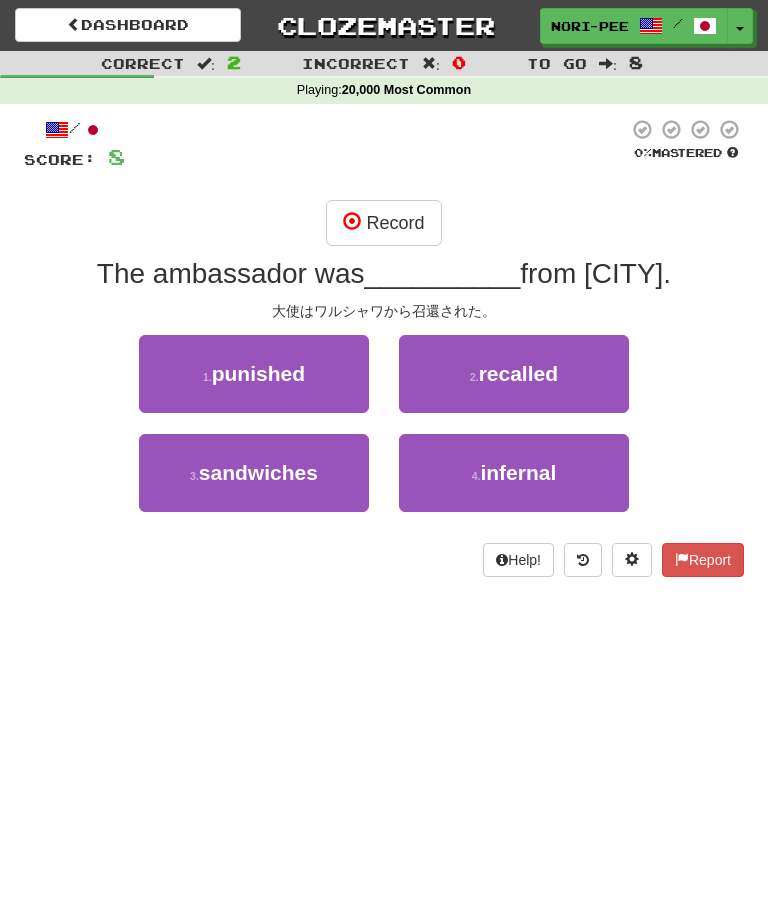 click on "Record" at bounding box center [383, 223] 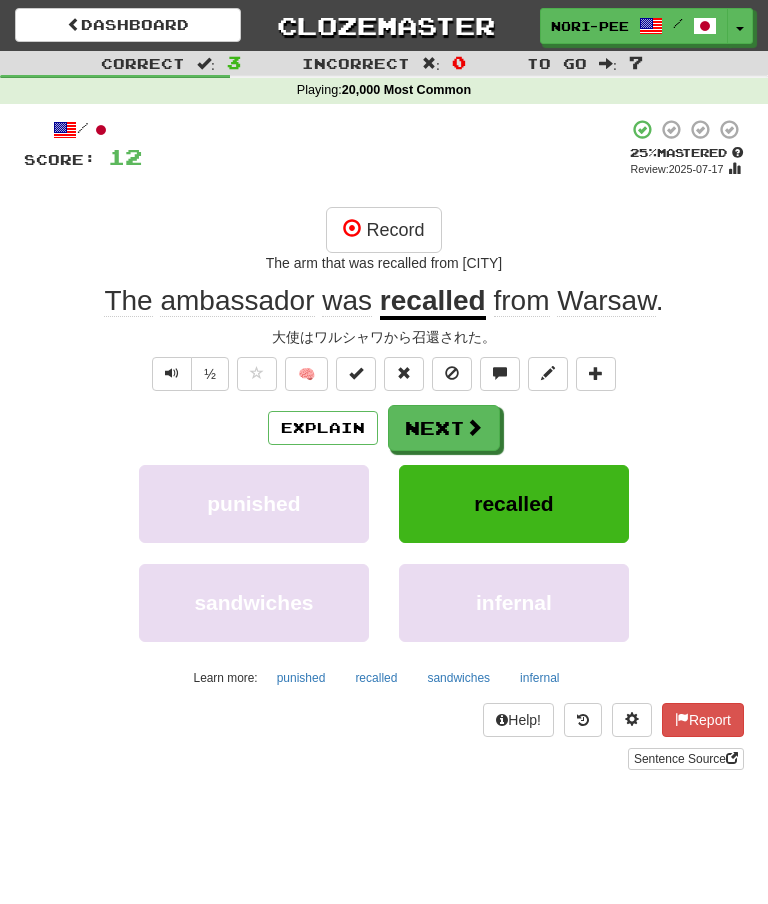 click on "Next" at bounding box center [444, 428] 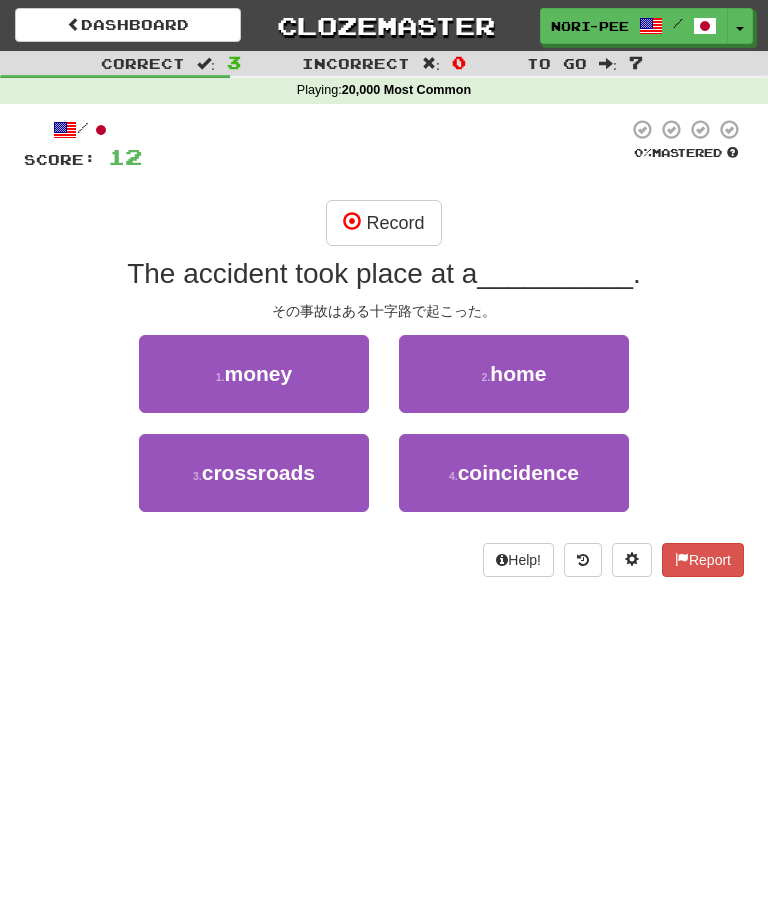 click on "Record" at bounding box center (383, 223) 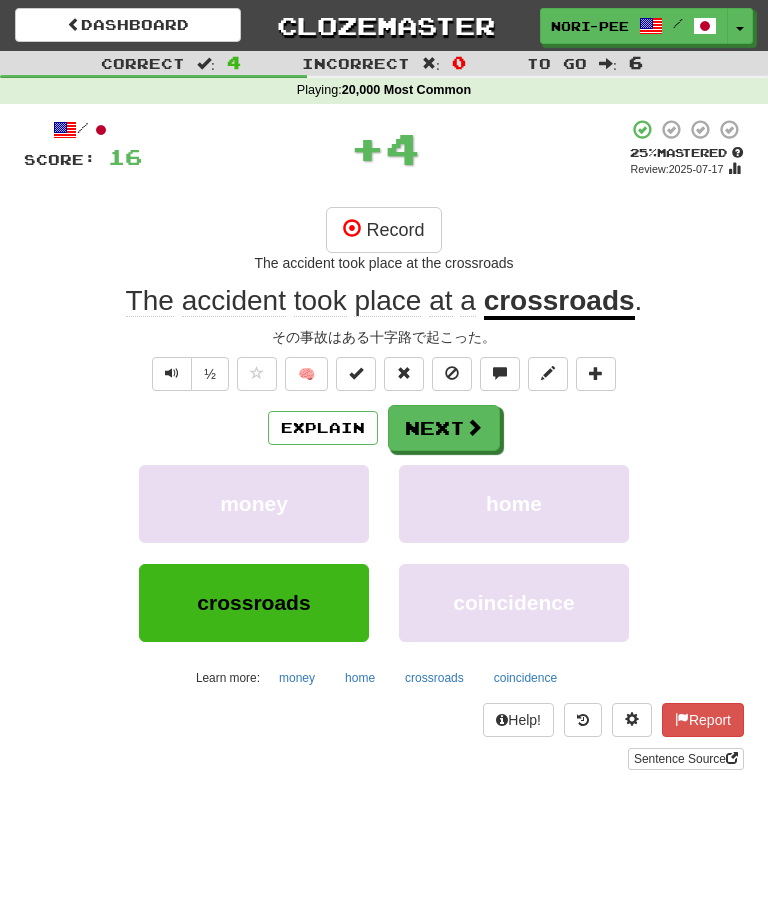 click on "Next" at bounding box center (444, 428) 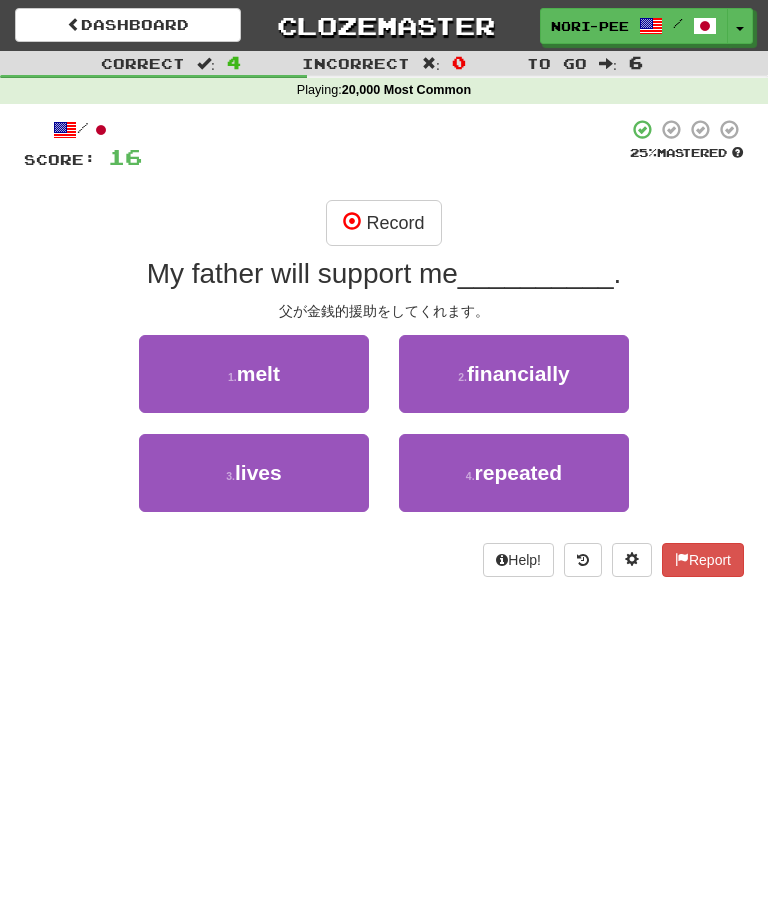 click on "Record" at bounding box center [383, 223] 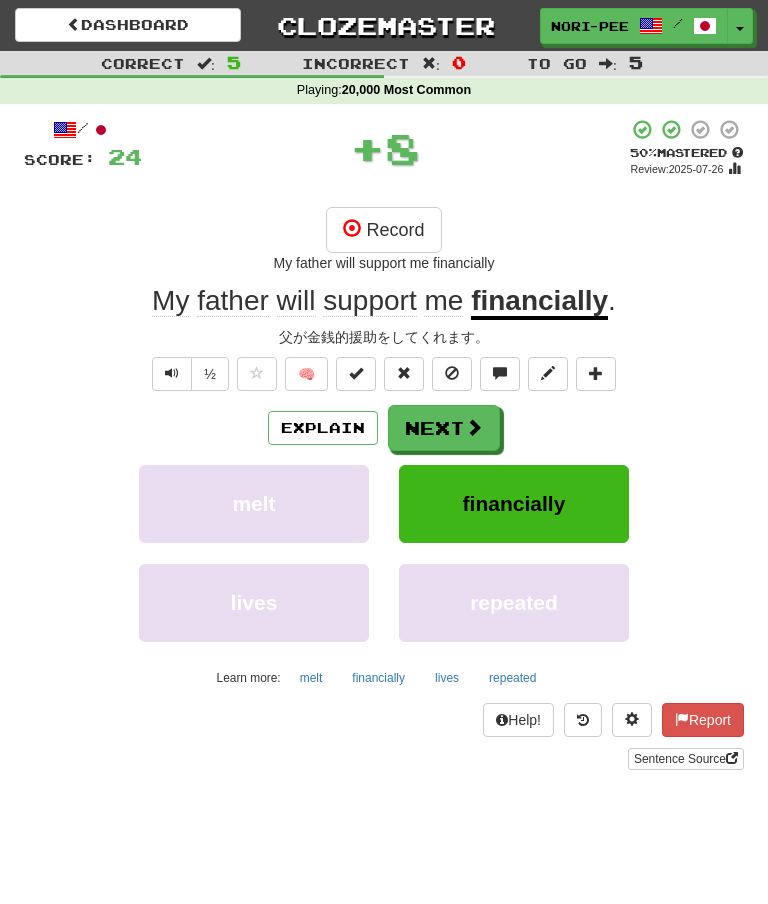 click at bounding box center [172, 373] 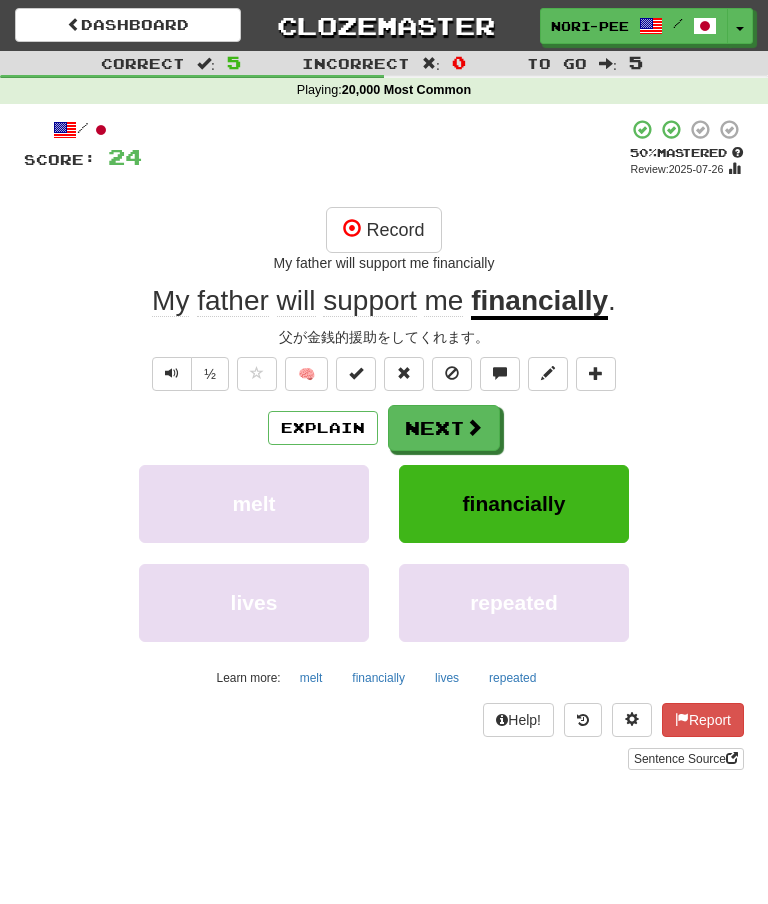 click at bounding box center [172, 374] 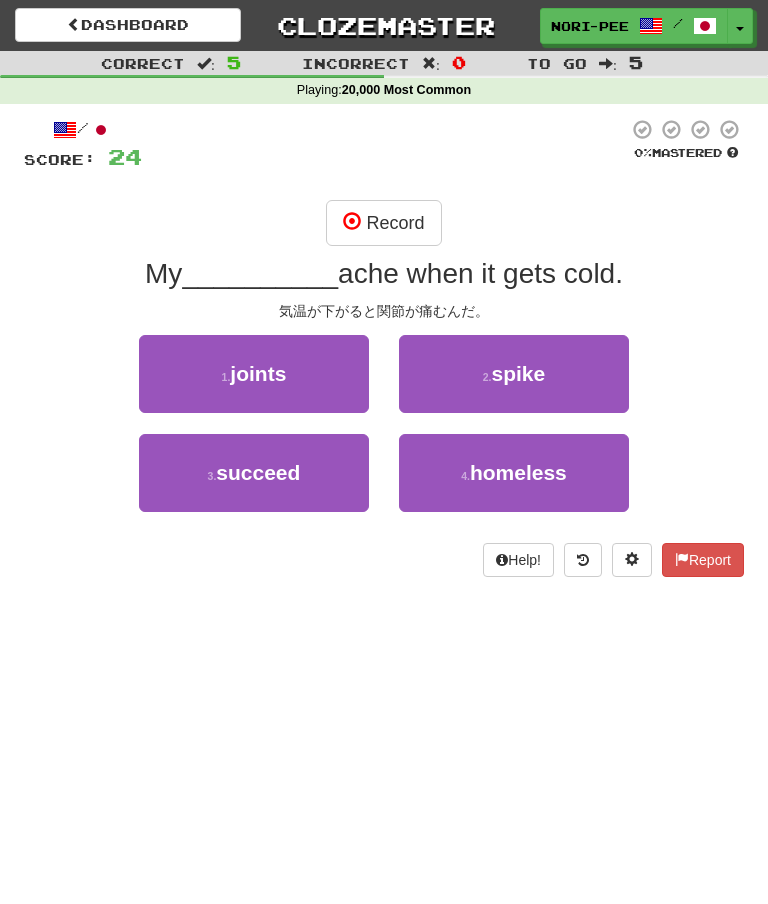 click on "Record" at bounding box center [383, 223] 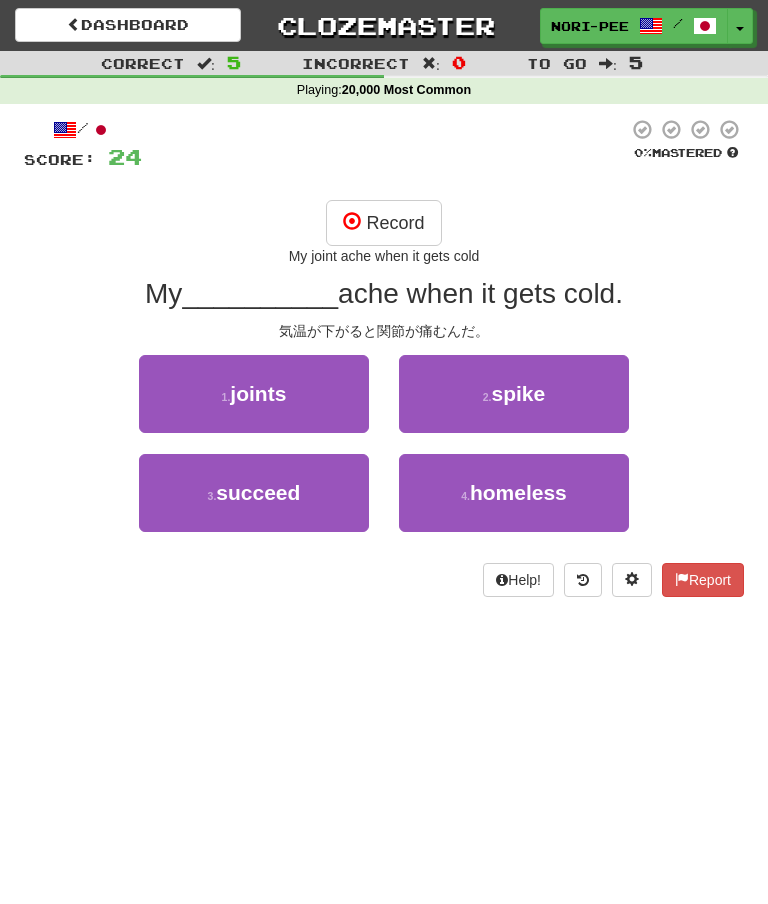 click on "Record" at bounding box center (383, 223) 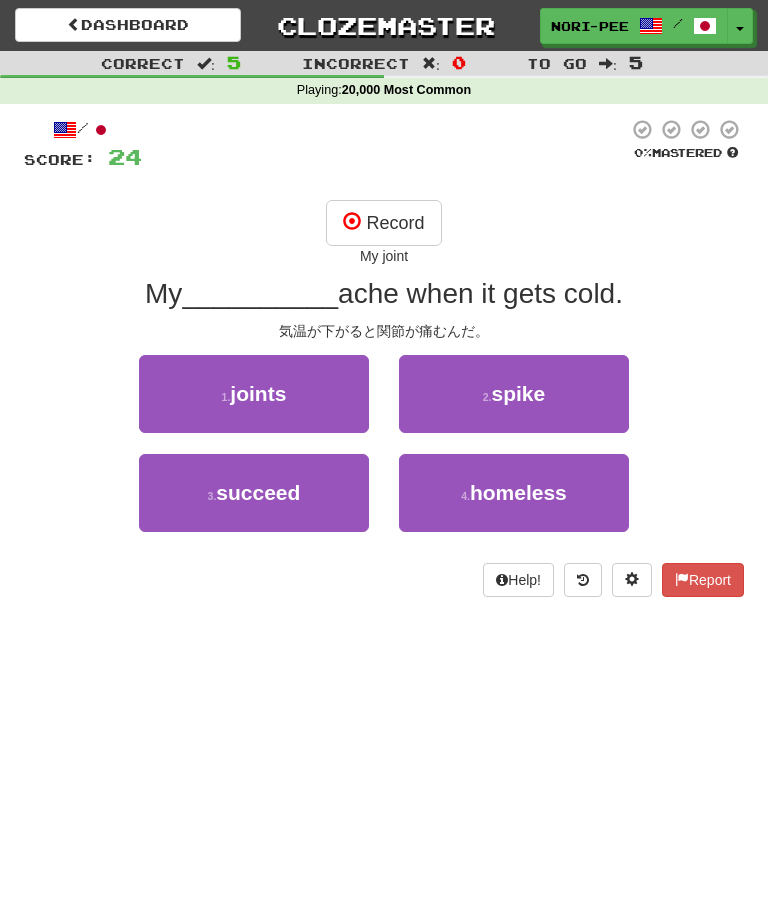 click on "Record" at bounding box center (383, 223) 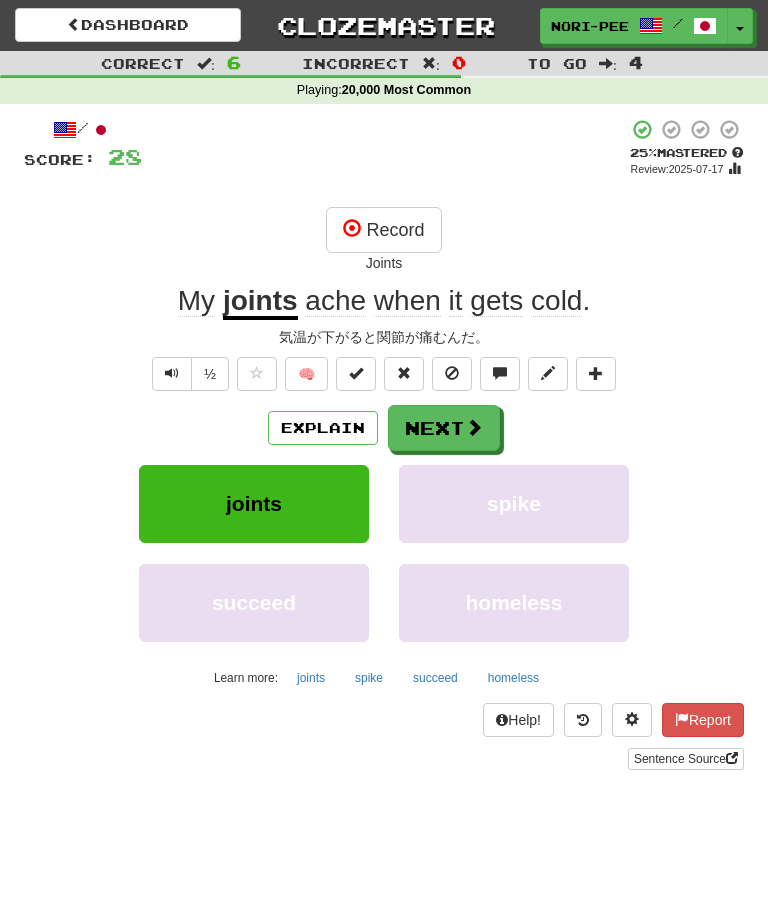 click on "Explain" at bounding box center (323, 428) 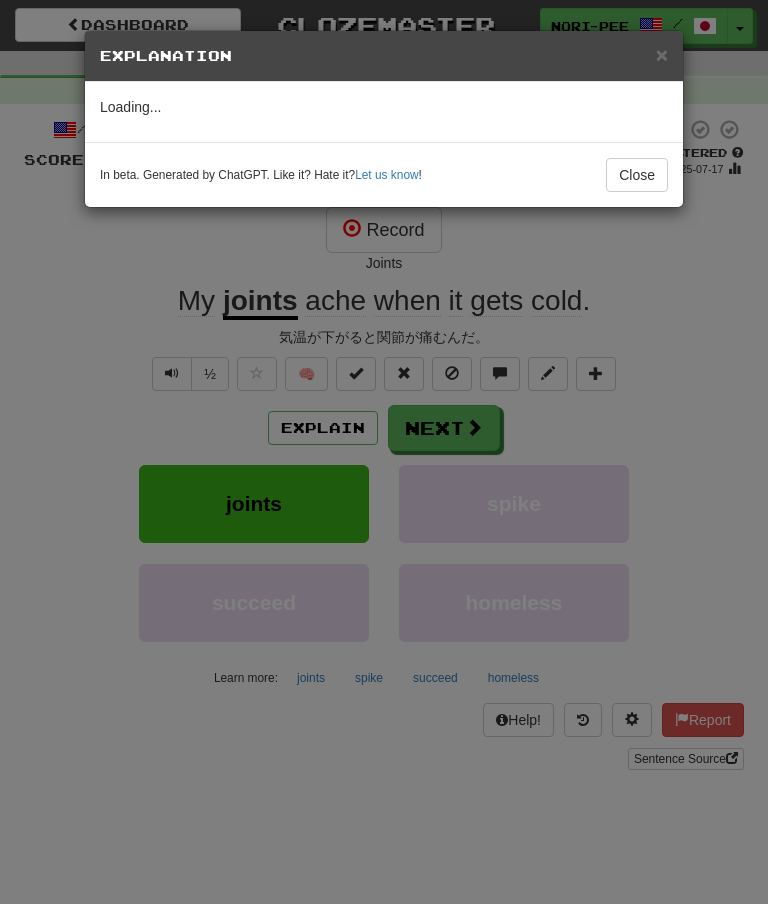 click on "Close" at bounding box center [637, 175] 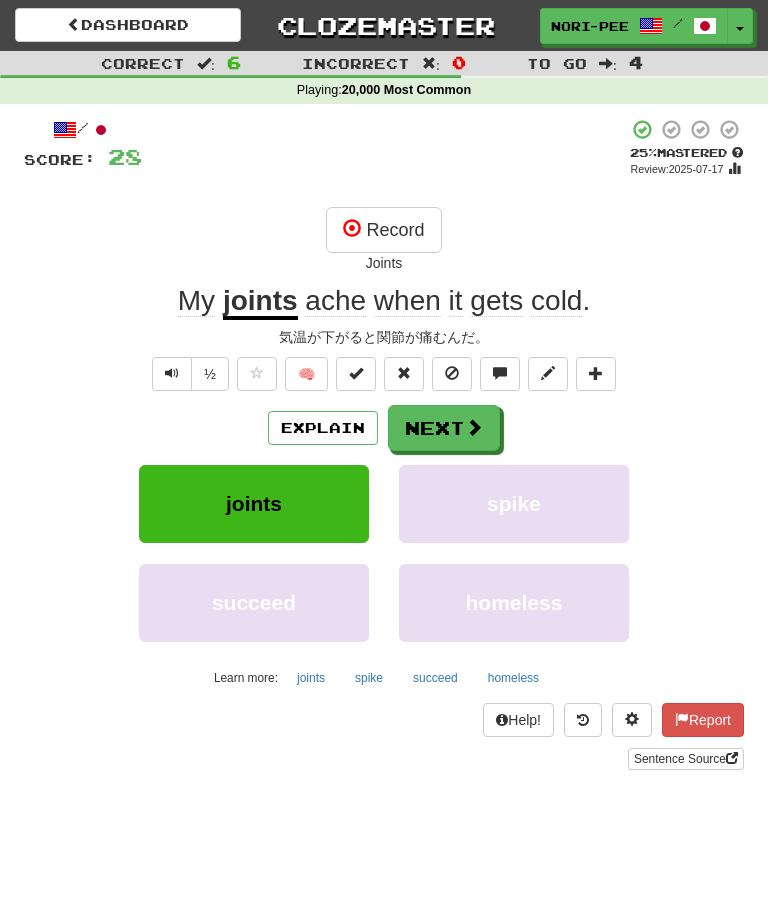 click at bounding box center (474, 427) 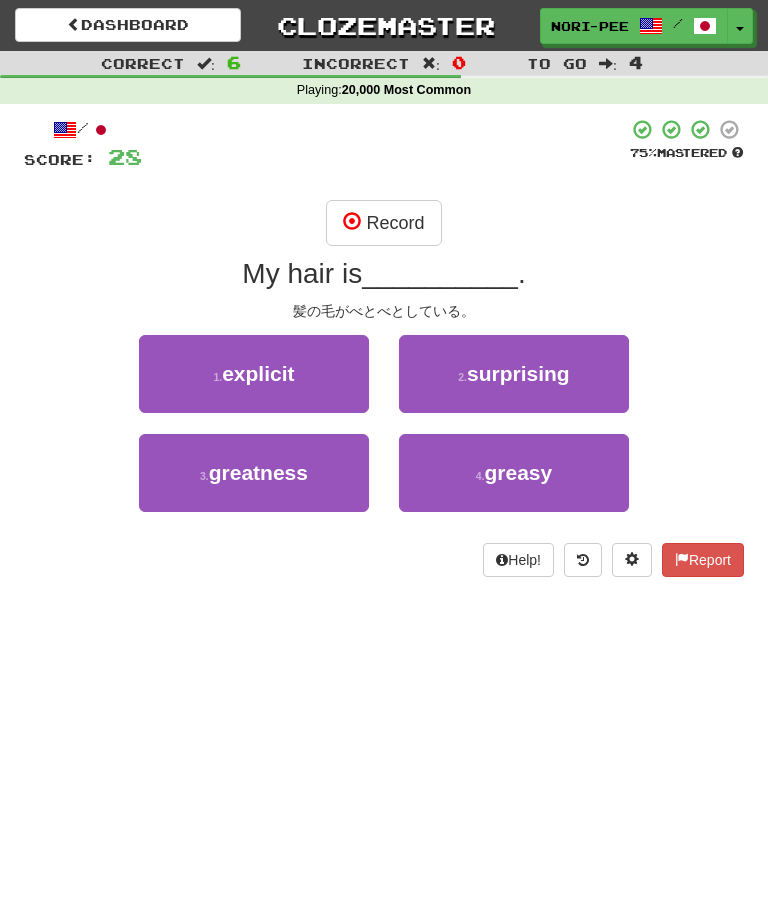 click on "Record" at bounding box center [383, 223] 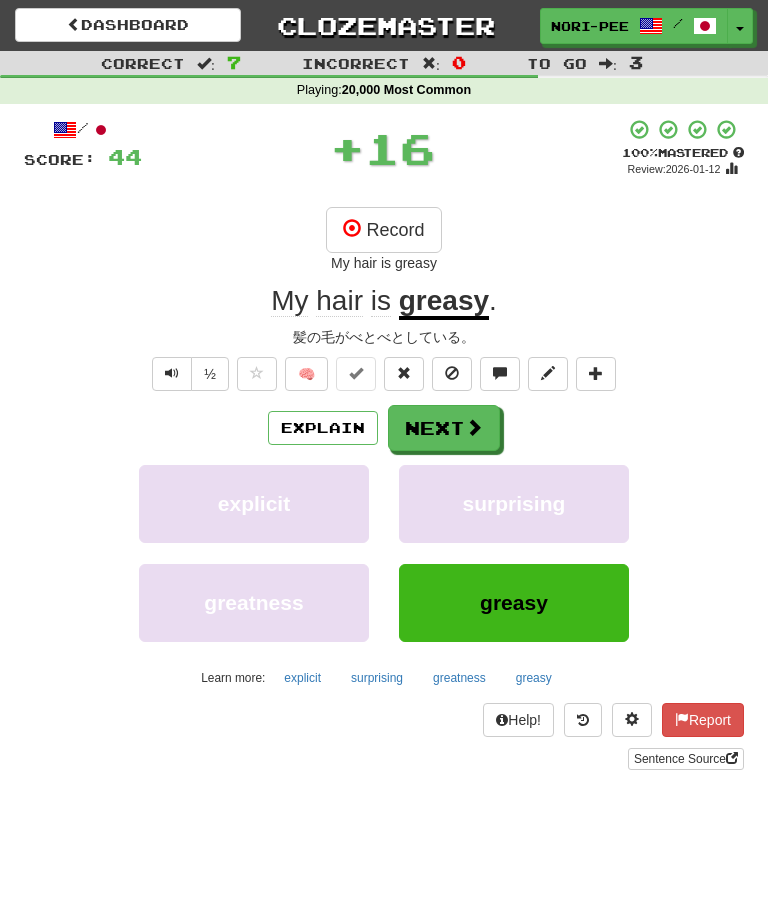 click on "Next" at bounding box center (444, 428) 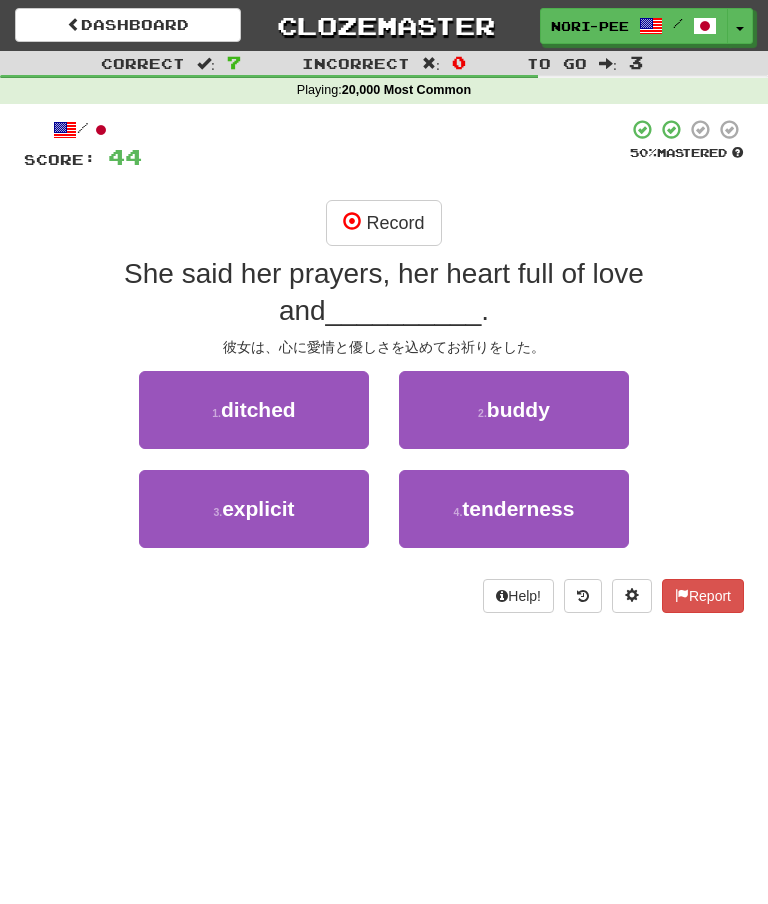 click on "Record" at bounding box center [383, 223] 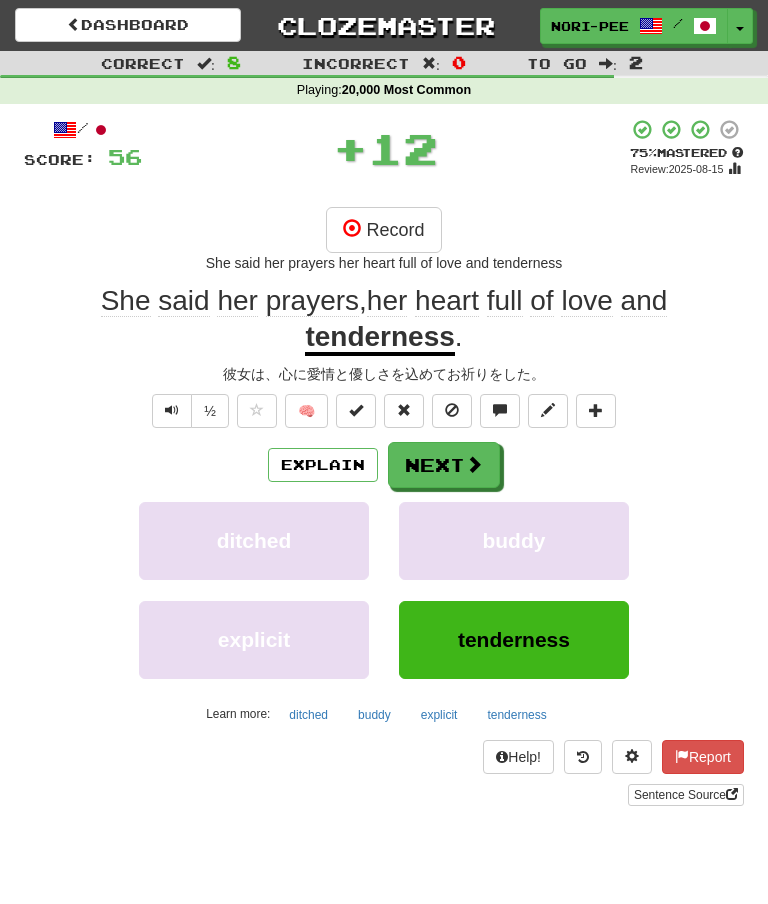 click on "Next" at bounding box center (444, 465) 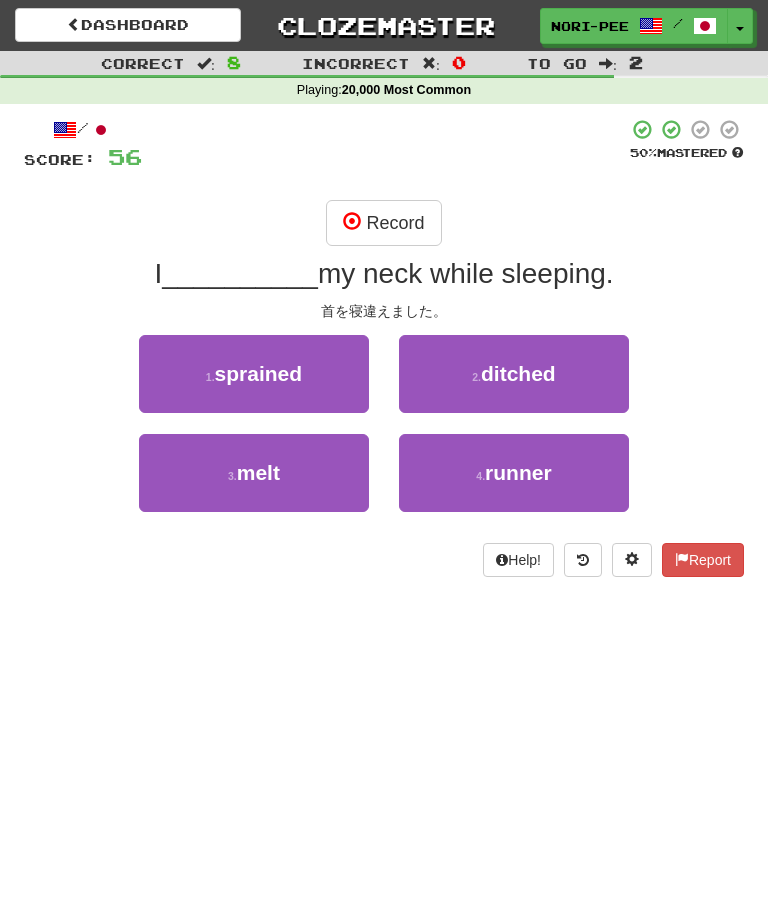 click on "Record" at bounding box center [383, 223] 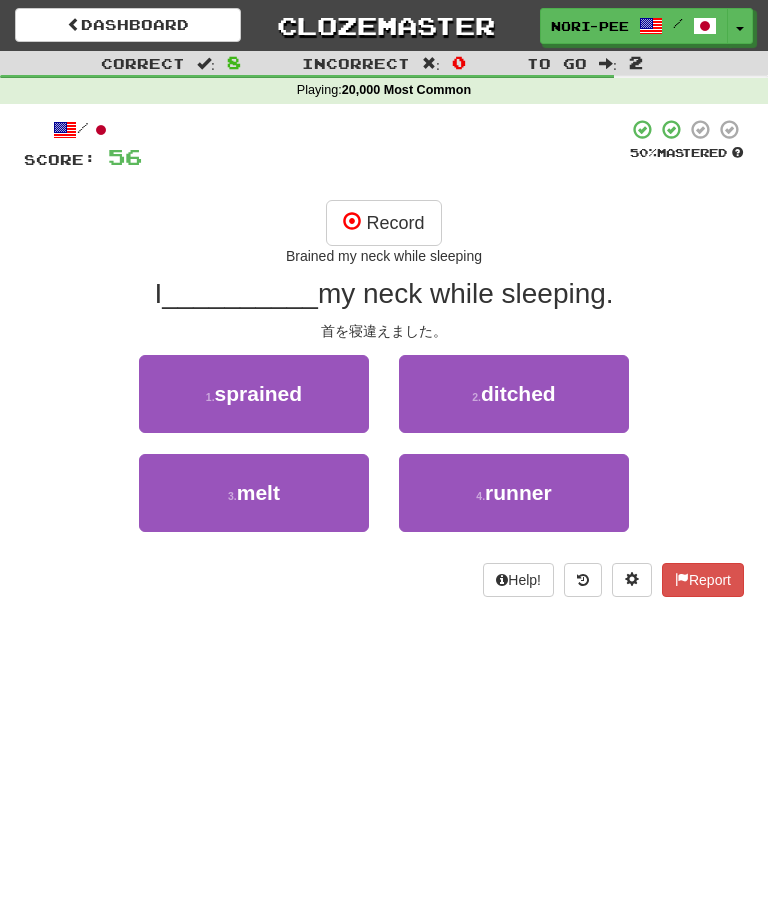 click on "Record" at bounding box center (383, 223) 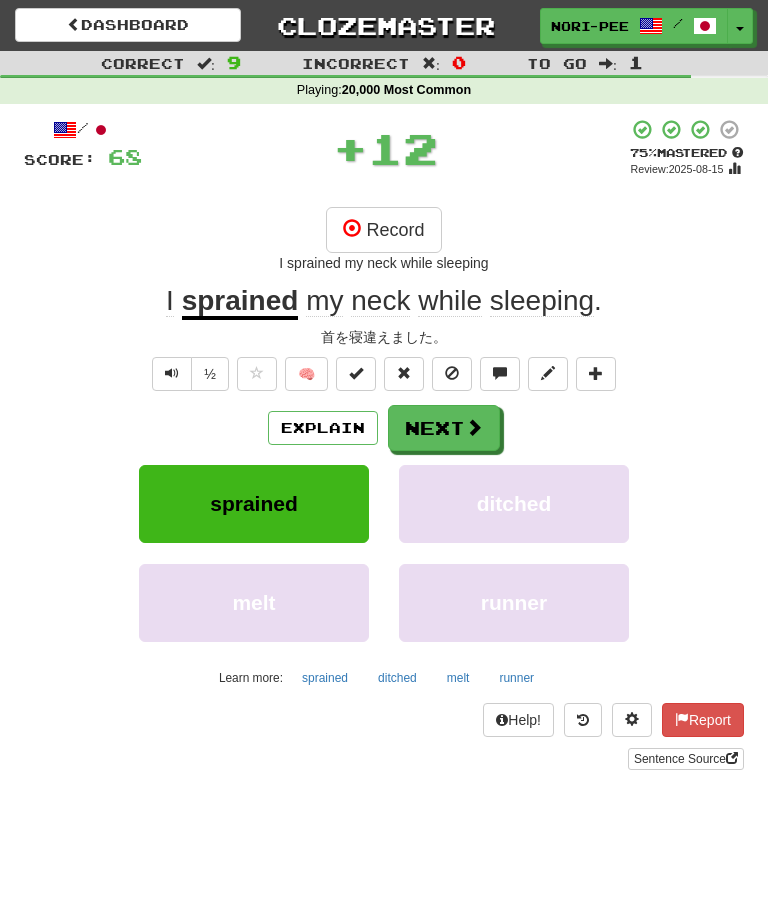 click on "Explain" at bounding box center [323, 428] 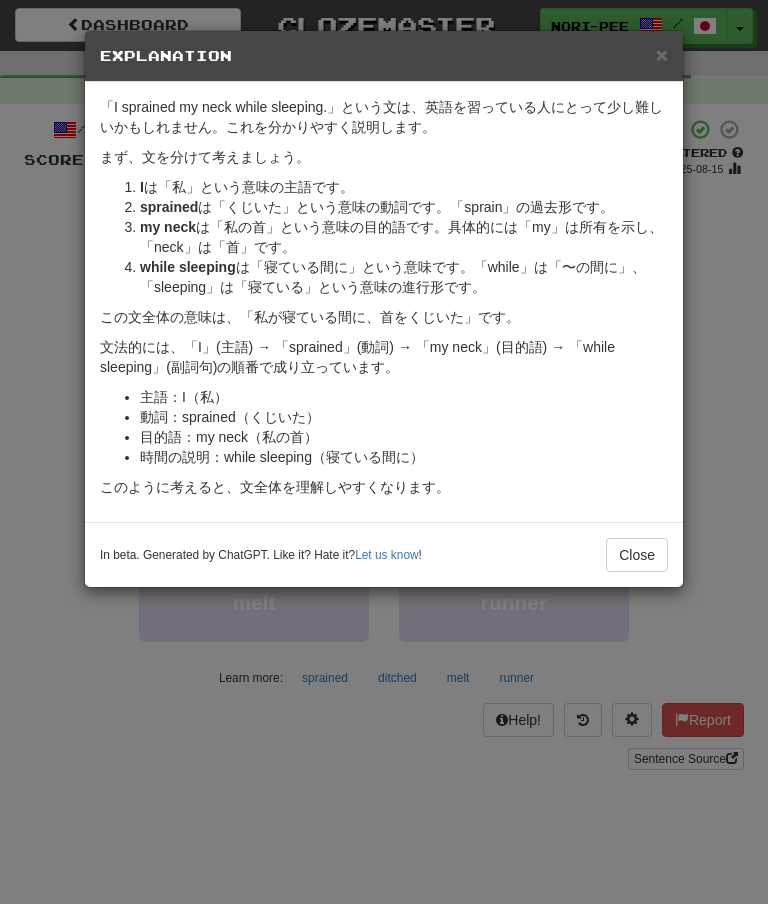 click on "Close" at bounding box center (637, 555) 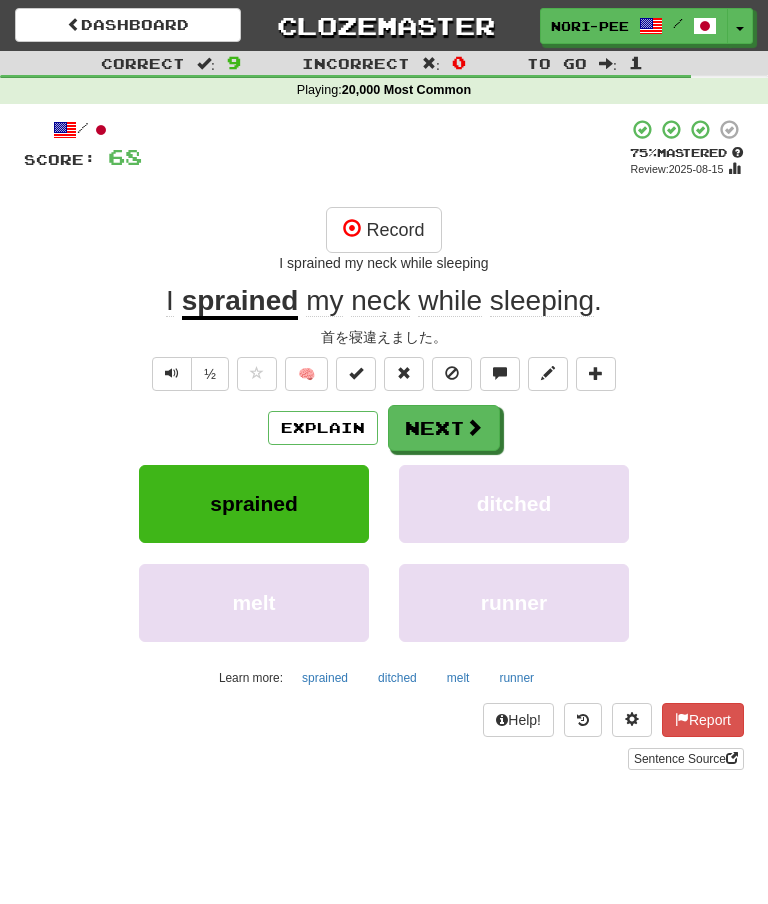 click on "Next" at bounding box center (444, 428) 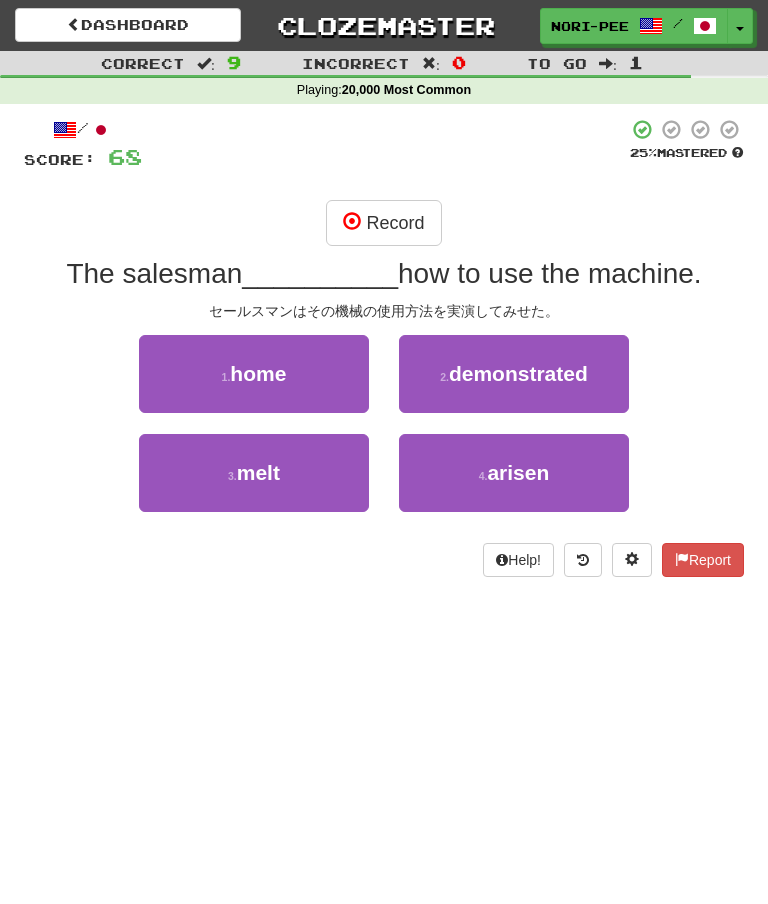 click on "Record" at bounding box center (383, 223) 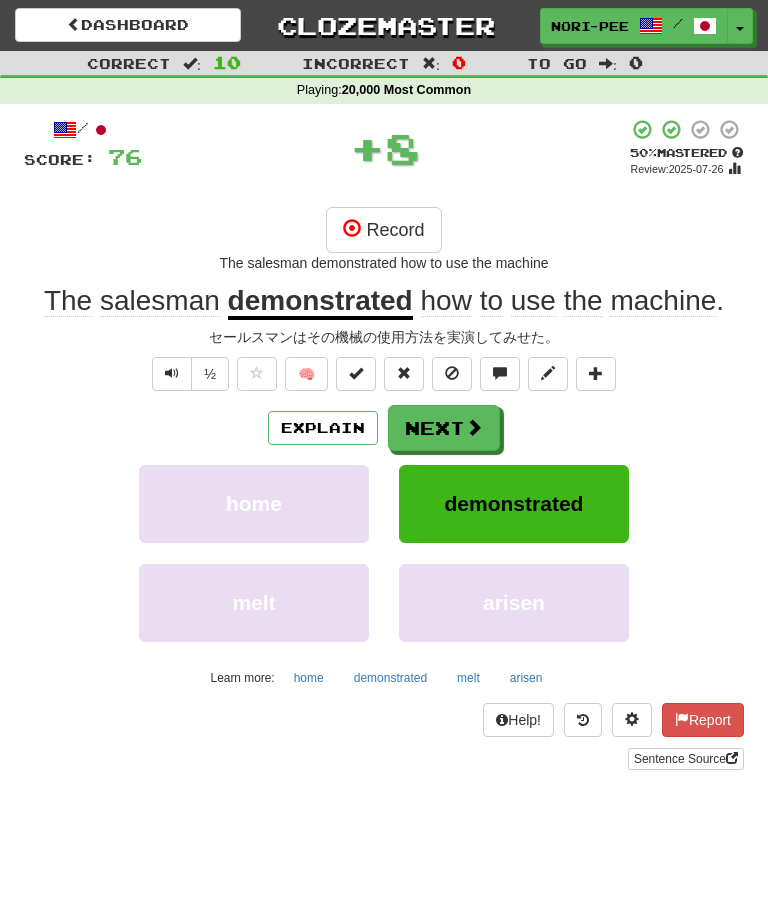 click on "Next" at bounding box center (444, 428) 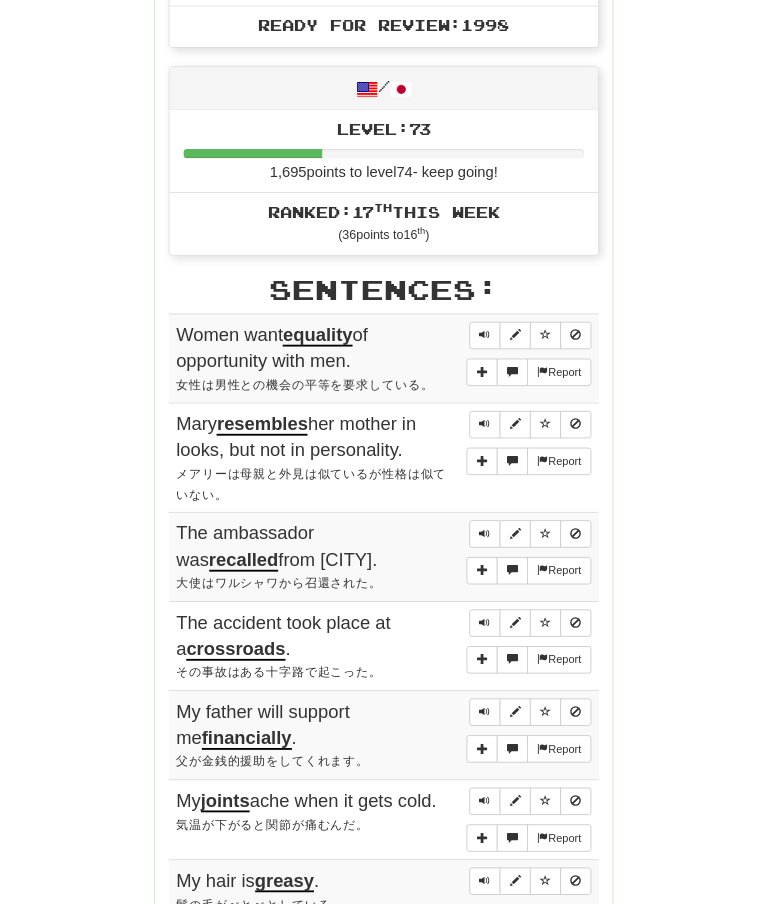 scroll, scrollTop: 947, scrollLeft: 0, axis: vertical 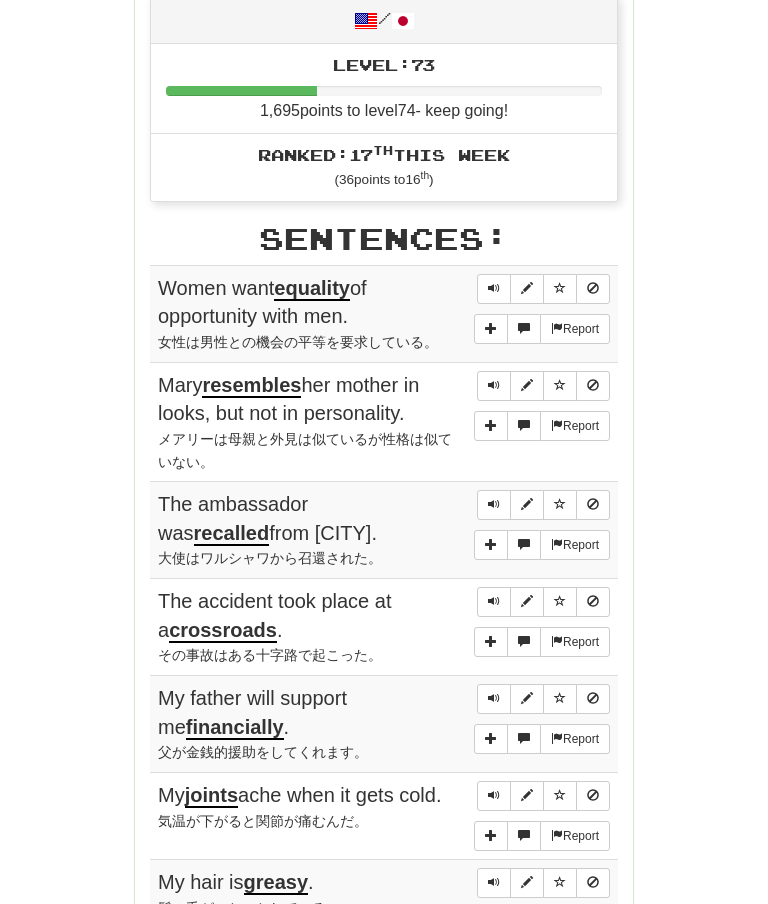 click at bounding box center [494, 288] 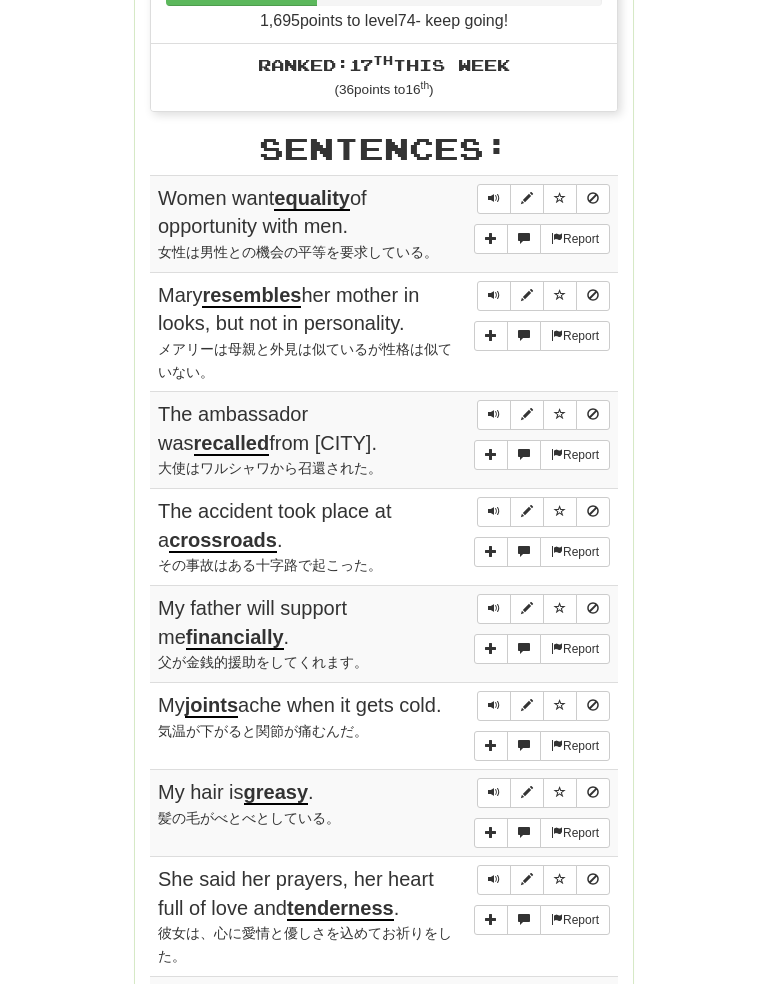 scroll, scrollTop: 1038, scrollLeft: 0, axis: vertical 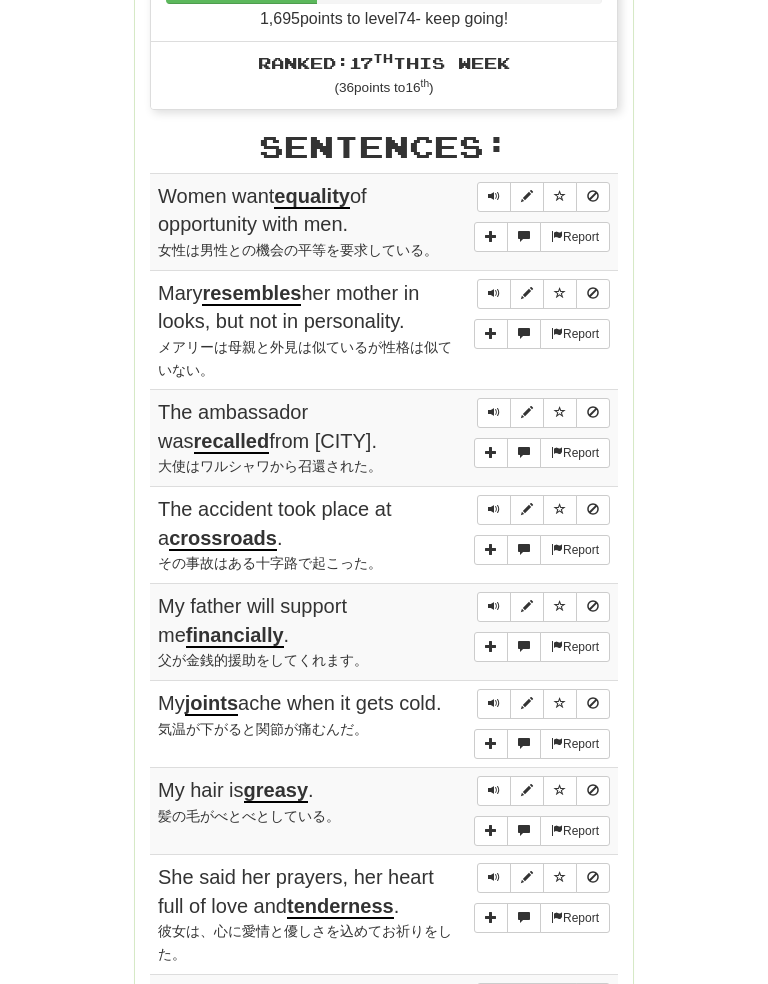 click on "Round Results Stats: Score:   + 76 Time:   3 : 0 5 New:   5 Review:   5 Correct:   10 Incorrect:   0 Get fluent faster. Get  Clozemaster Pro   Progress: 20,000 Most Common Playing:  2,195  /  9,929 + 5 22.057% 22.107% Mastered:  300  /  9,929 + 1 3.011% 3.021% Ready for Review:  1998  /  Level:  73 1,695  points to level  74  - keep going! Ranked:  17 th  this week ( 36  points to  16 th ) Sentences:  Report Women want  equality  of opportunity with men. 女性は男性との機会の平等を要求している。  Report Mary  resembles  her mother in looks, but not in personality. メアリーは母親と外見は似ているが性格は似ていない。  Report The ambassador was  recalled  from Warsaw. 大使はワルシャワから召還された。  Report The accident took place at a  crossroads . その事故はある十字路で起こった。  Report My father will support me  financially . 父が金銭的援助をしてくれます。  Report My  joints  ache when it gets cold.  Report My hair is" at bounding box center (384, 211) 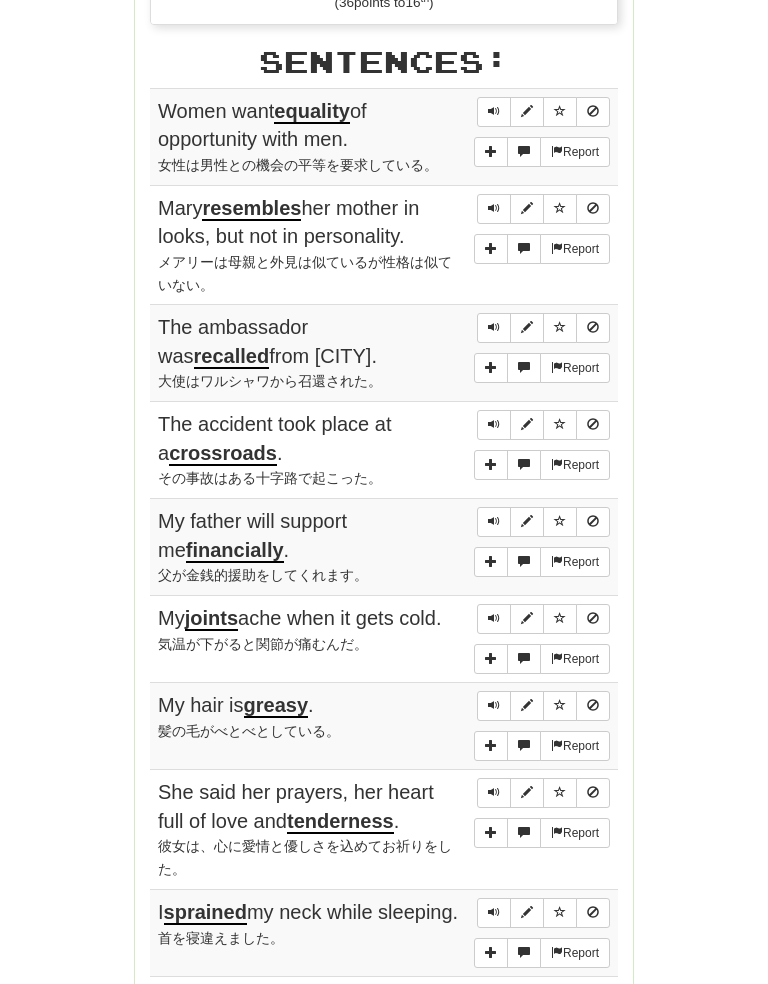 scroll, scrollTop: 1187, scrollLeft: 0, axis: vertical 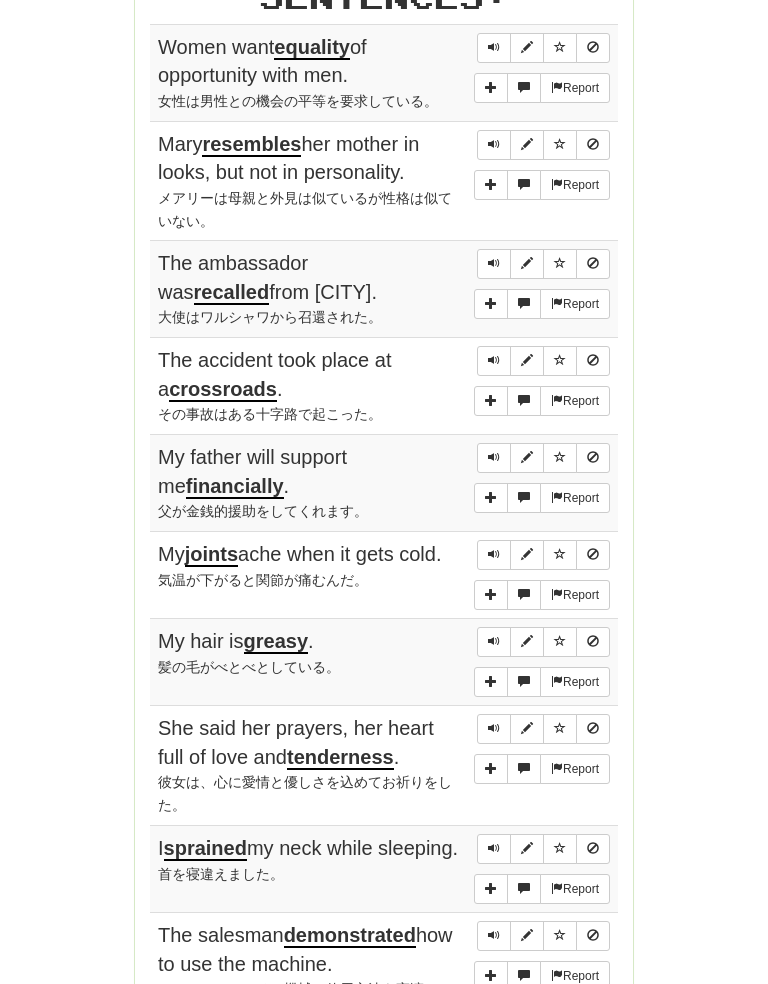 click at bounding box center (494, 458) 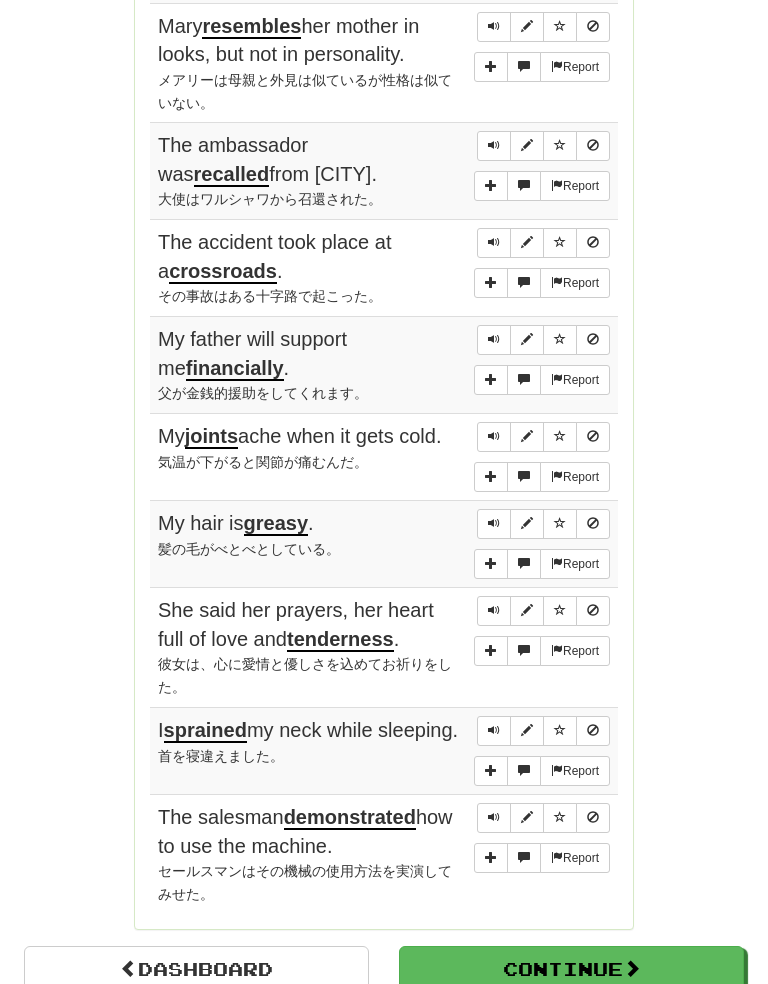 scroll, scrollTop: 1308, scrollLeft: 0, axis: vertical 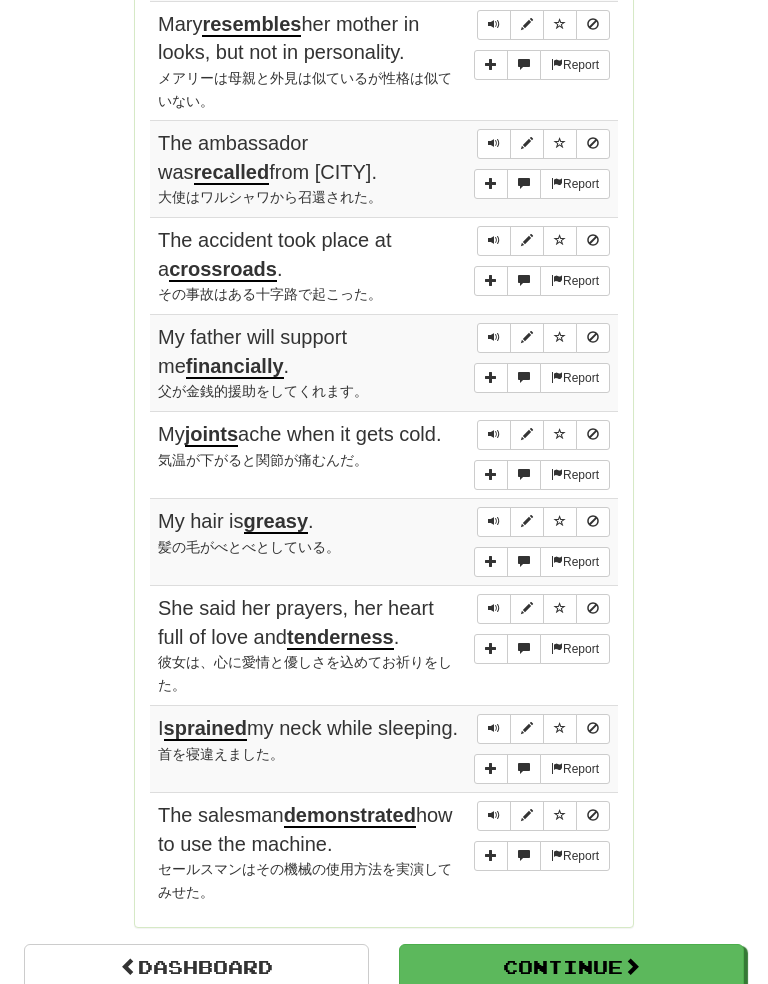 click at bounding box center (494, 435) 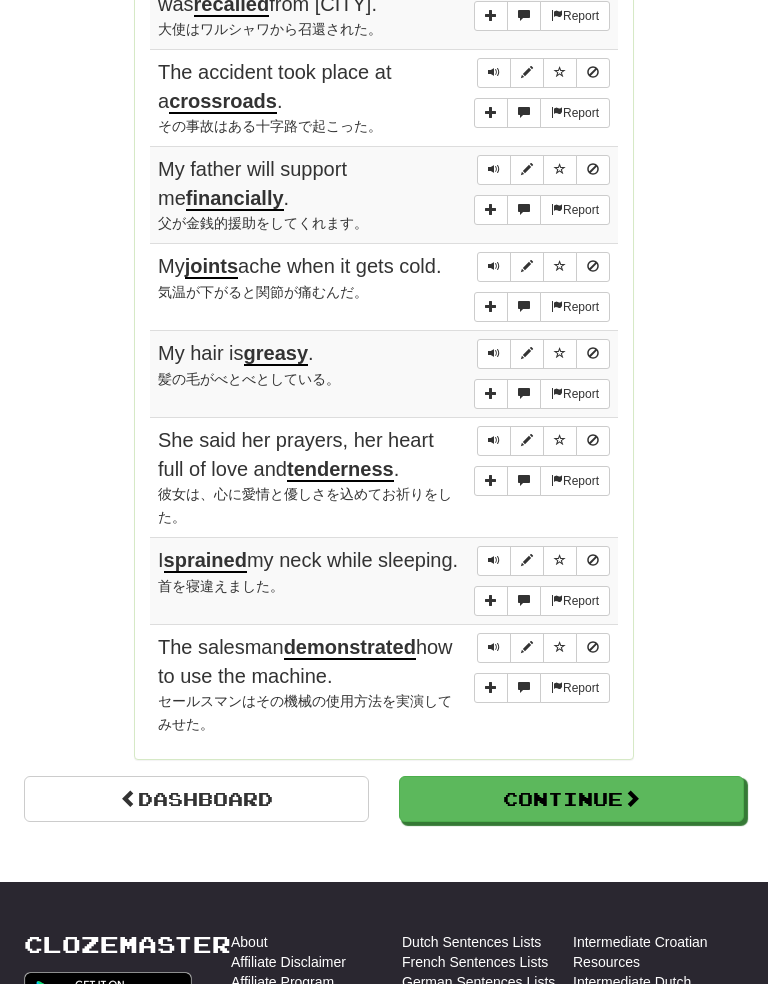 scroll, scrollTop: 1476, scrollLeft: 0, axis: vertical 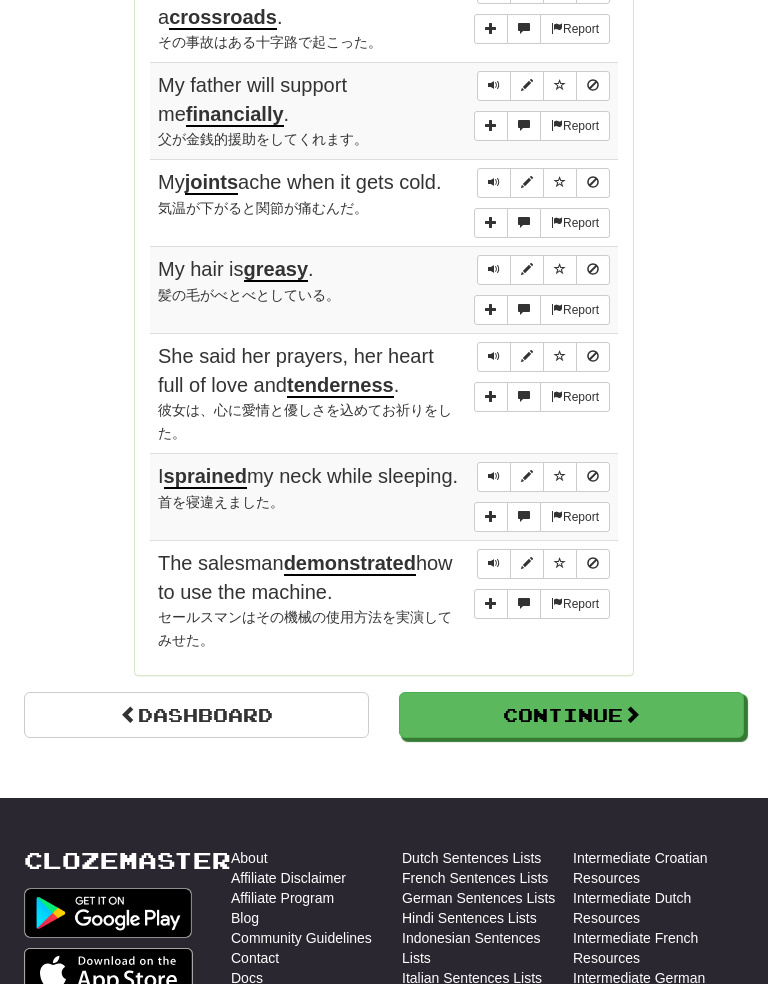 click at bounding box center [494, 565] 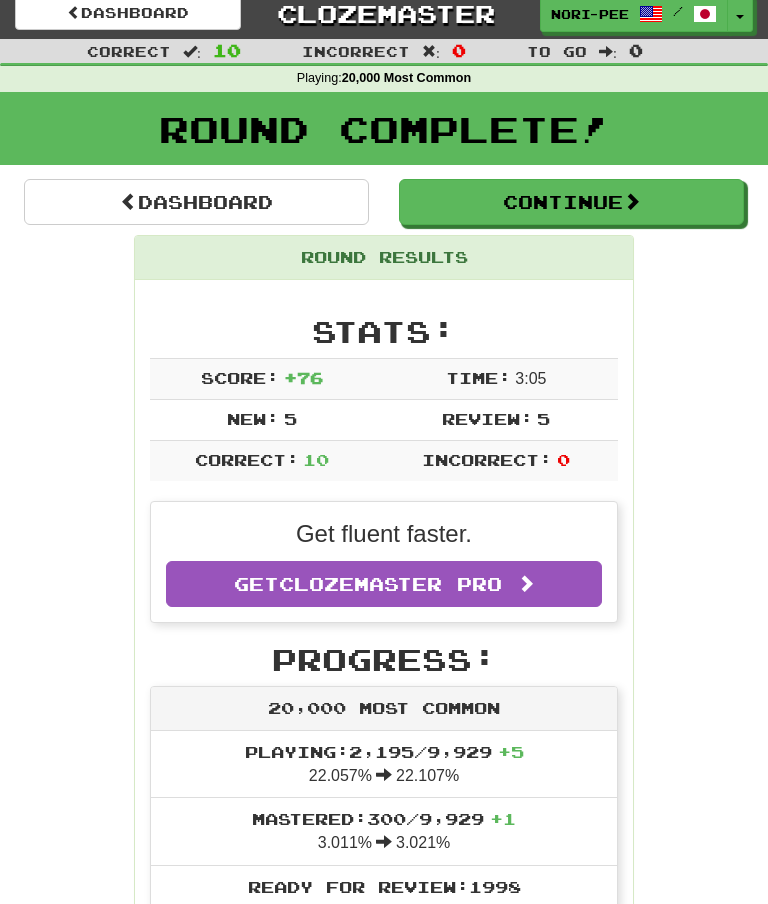 scroll, scrollTop: 0, scrollLeft: 0, axis: both 